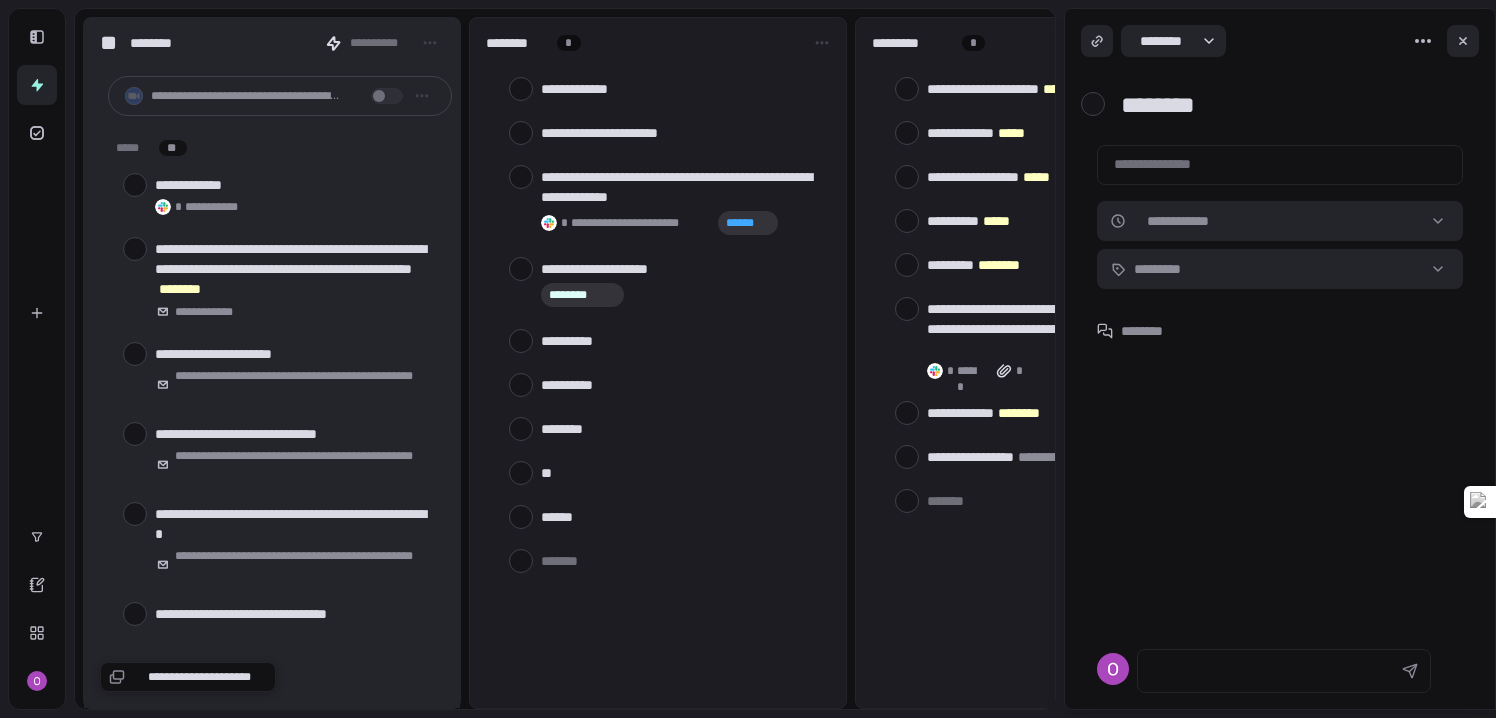 scroll, scrollTop: 0, scrollLeft: 0, axis: both 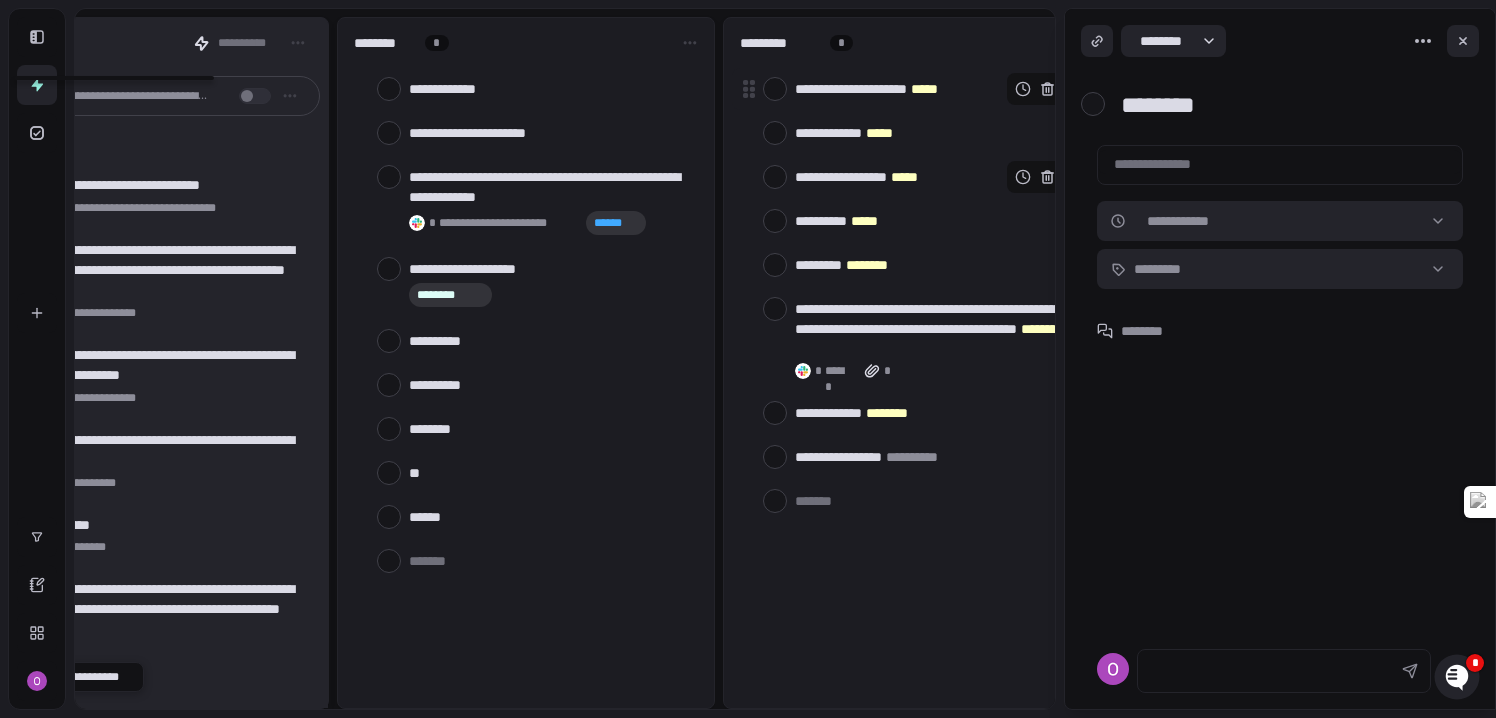 click at bounding box center (775, 89) 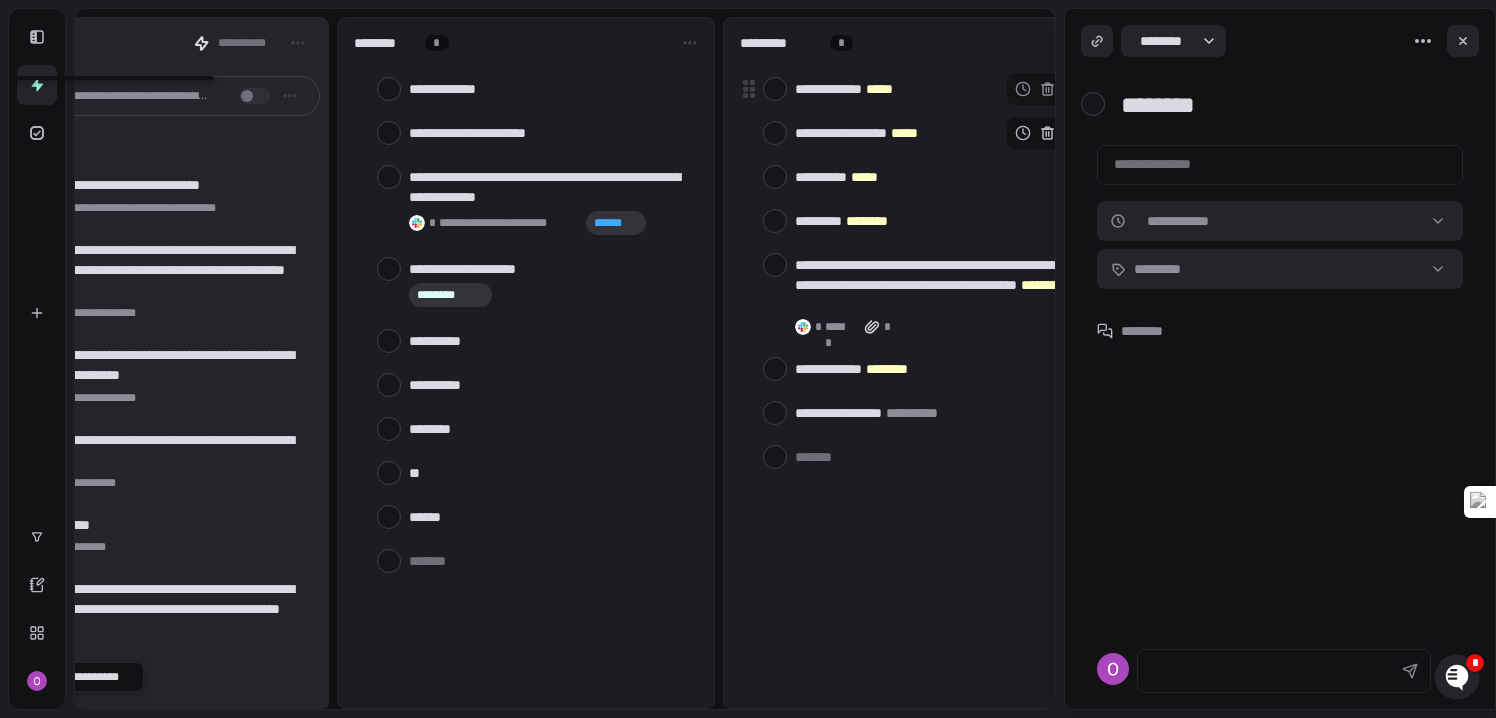 click on "**********" at bounding box center [935, 89] 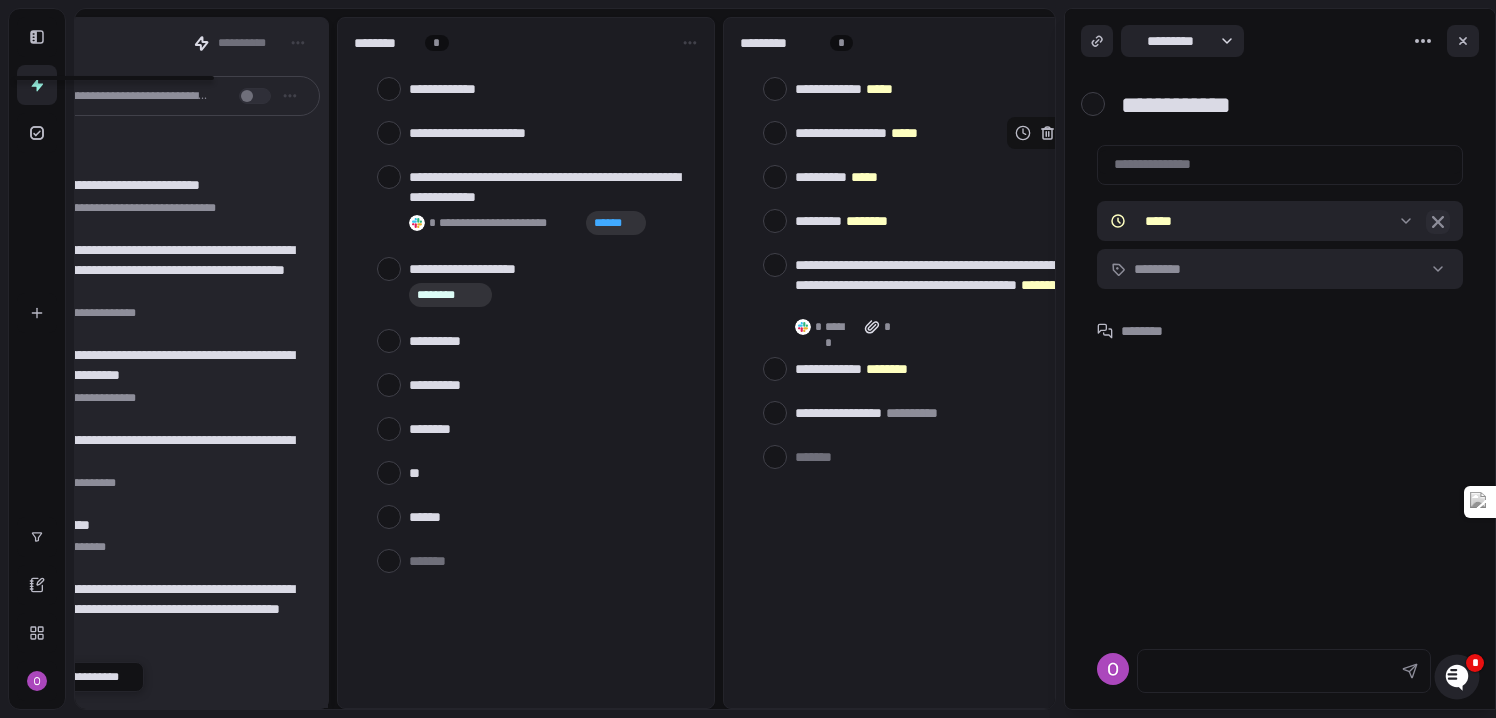 click at bounding box center [1438, 222] 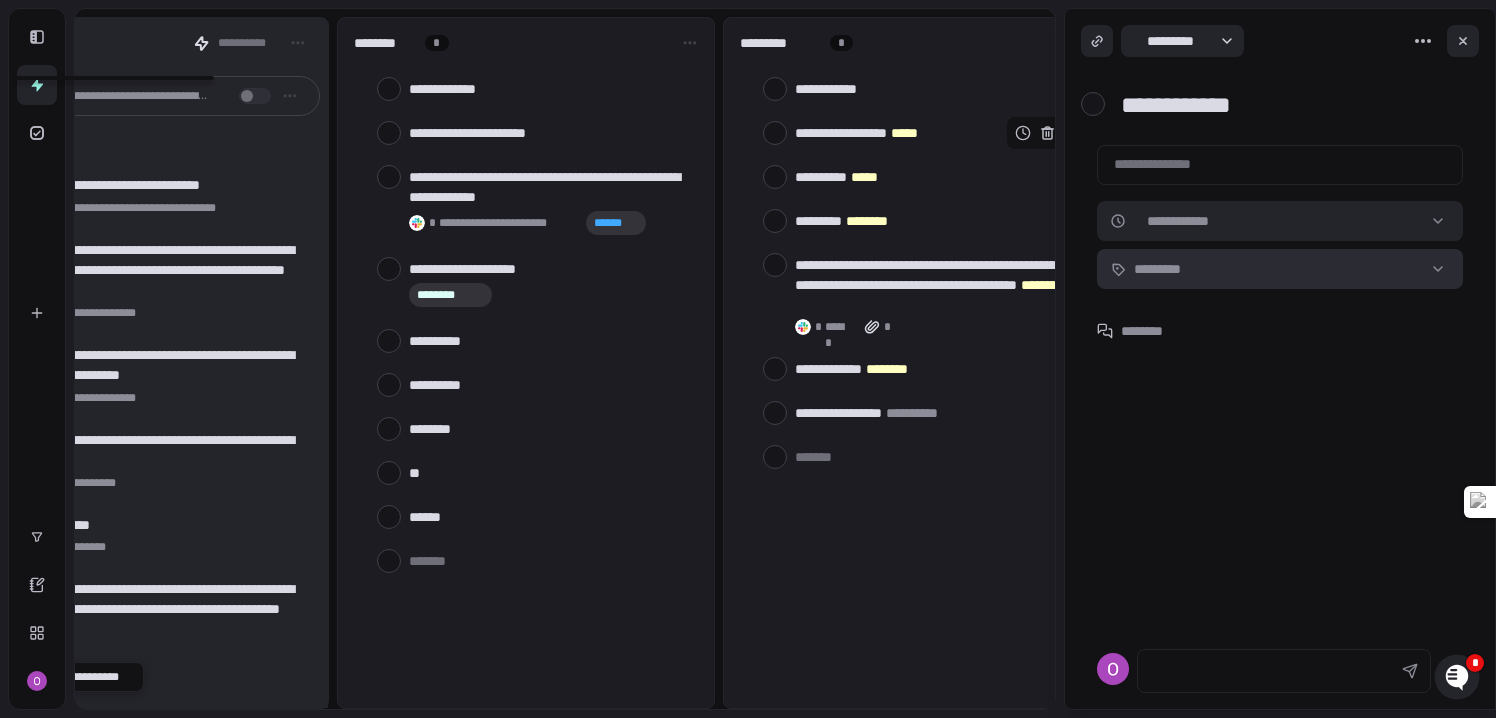 click on "**********" at bounding box center (748, 359) 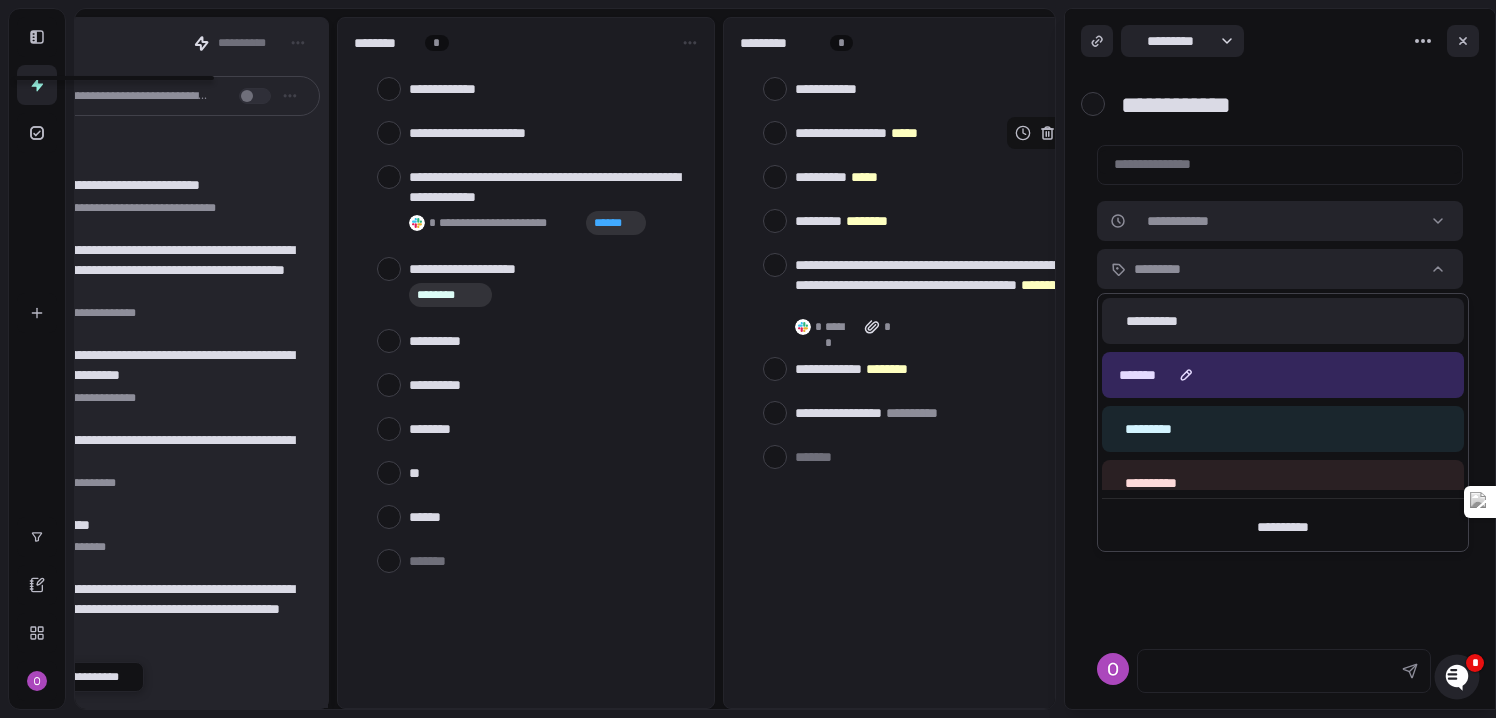 scroll, scrollTop: 178, scrollLeft: 0, axis: vertical 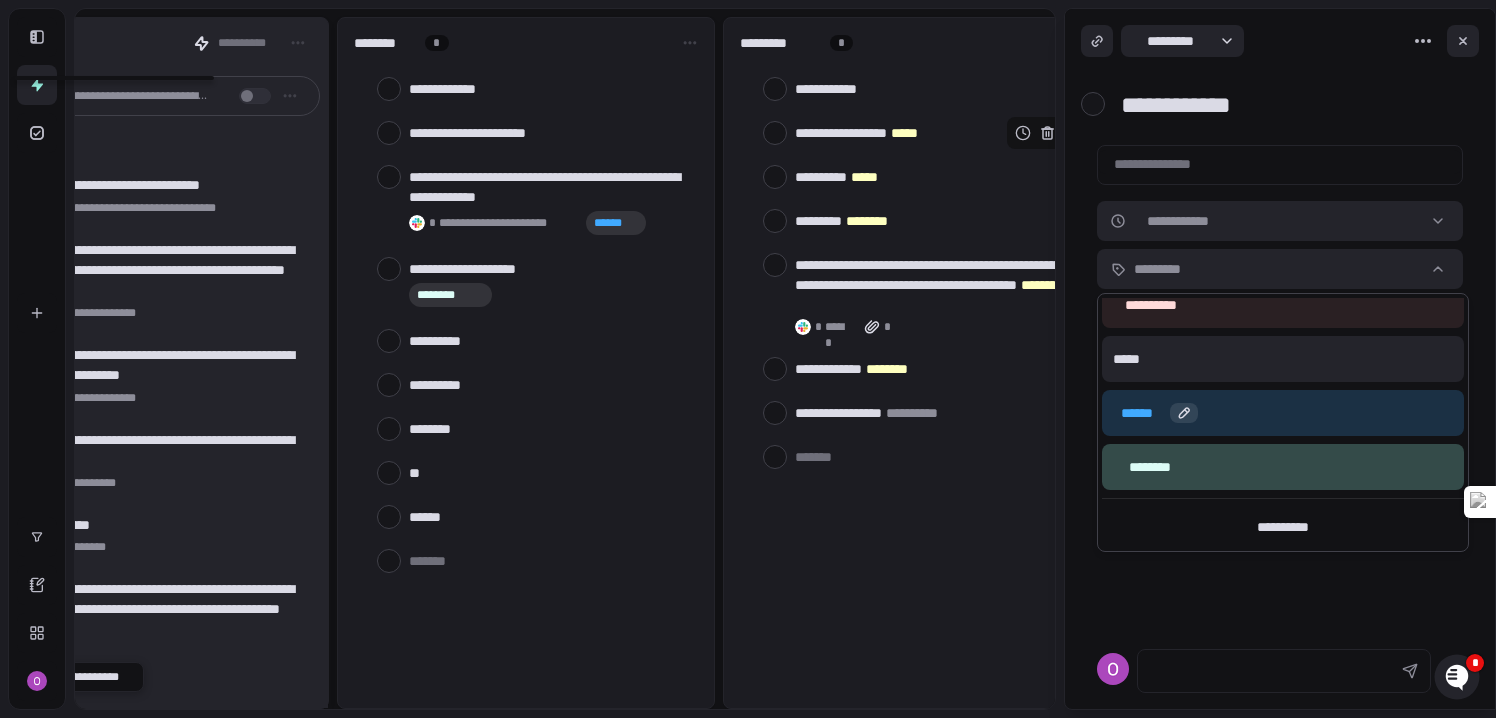 click at bounding box center [1184, 413] 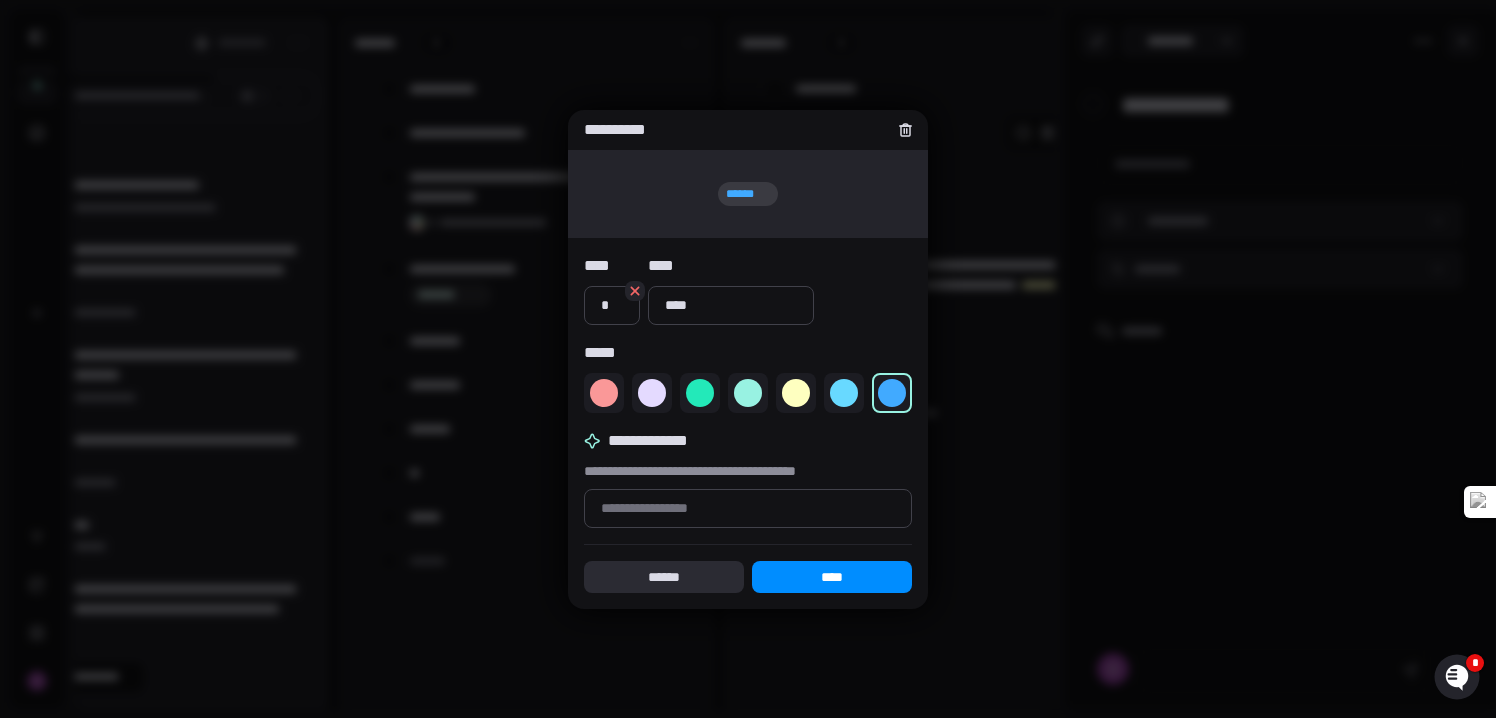 click on "******" at bounding box center (664, 577) 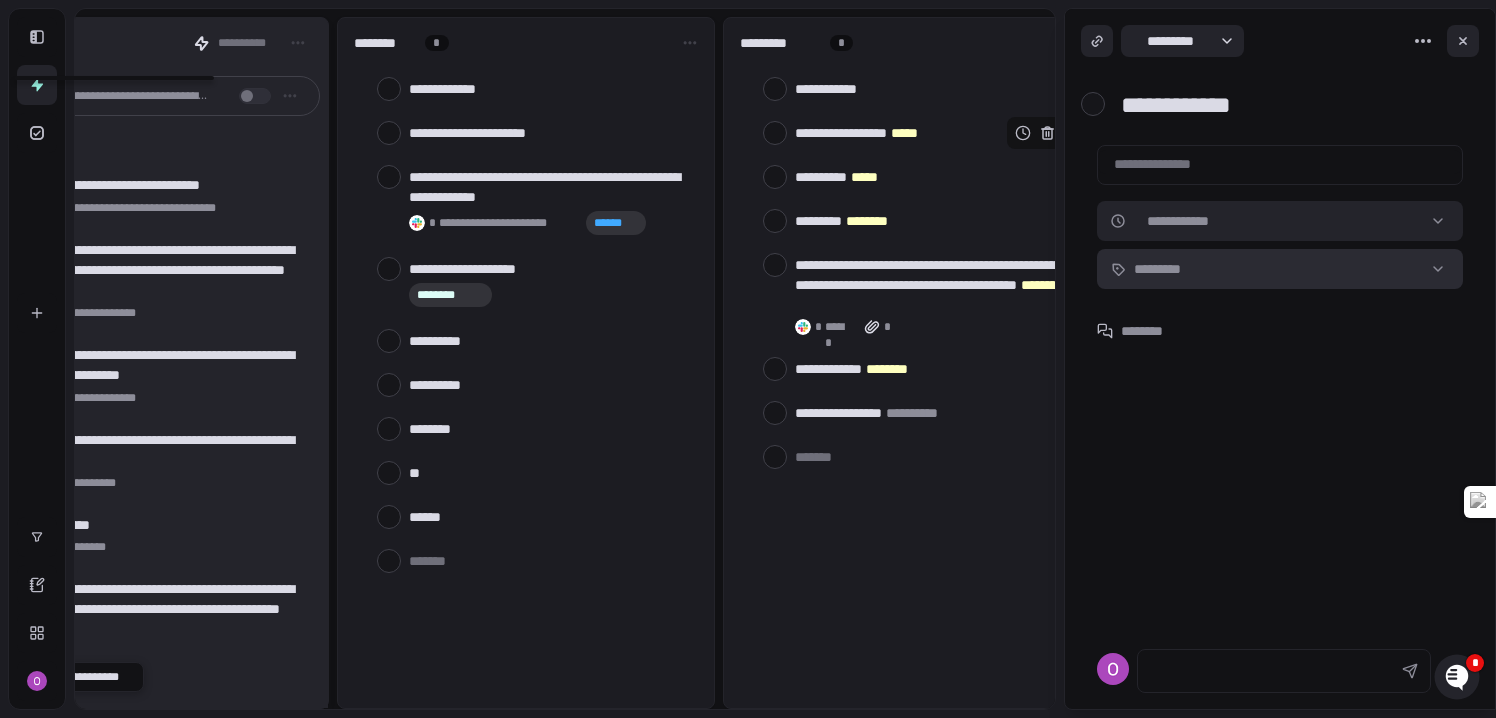 click on "**********" at bounding box center (748, 359) 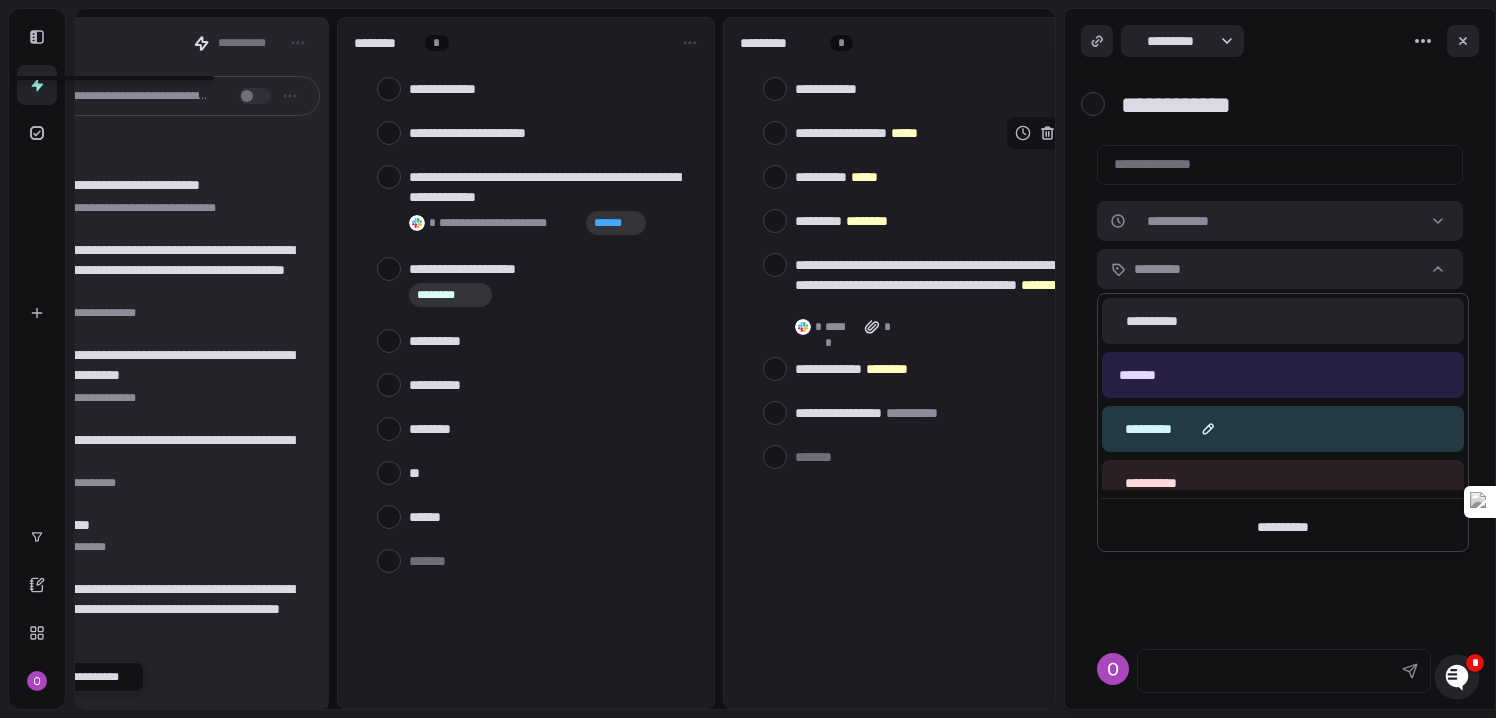 scroll, scrollTop: 178, scrollLeft: 0, axis: vertical 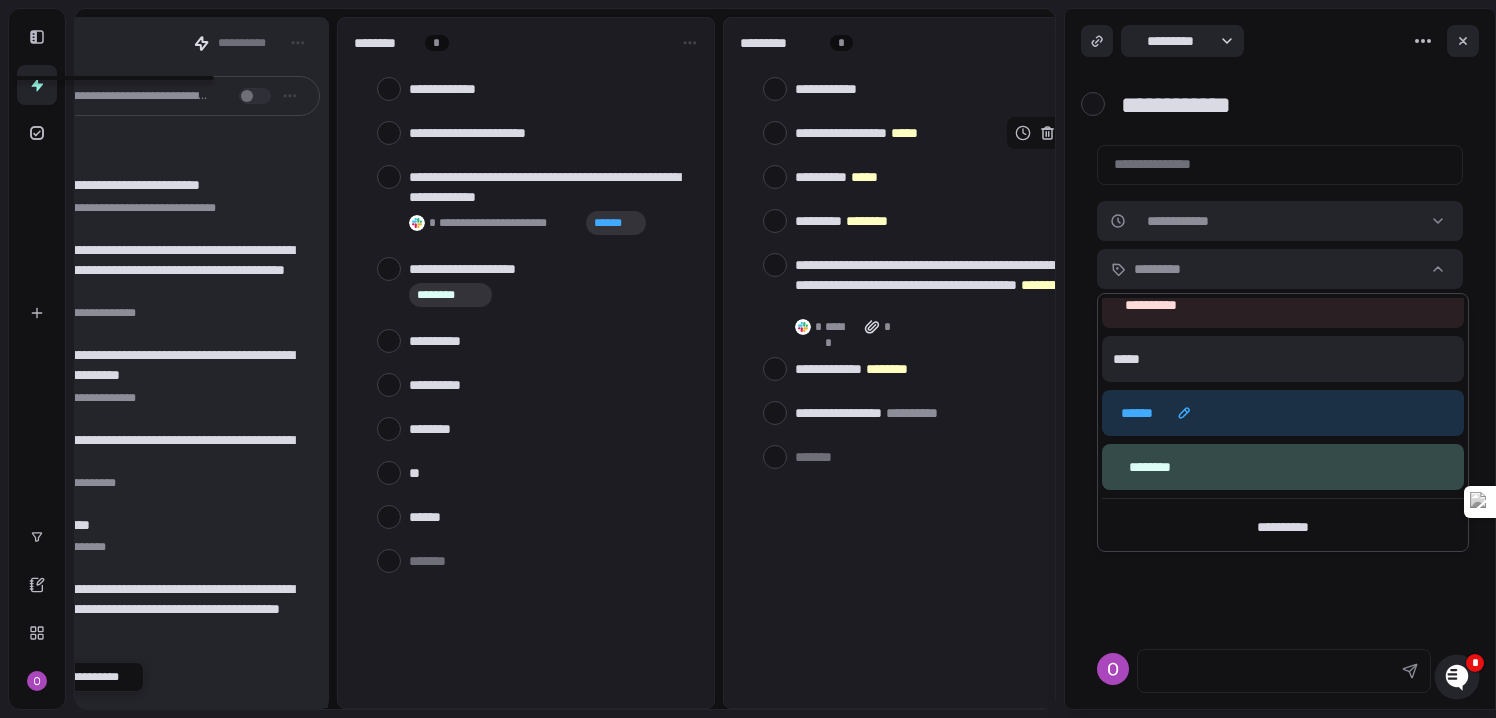 click on "*   ****" at bounding box center [1283, 413] 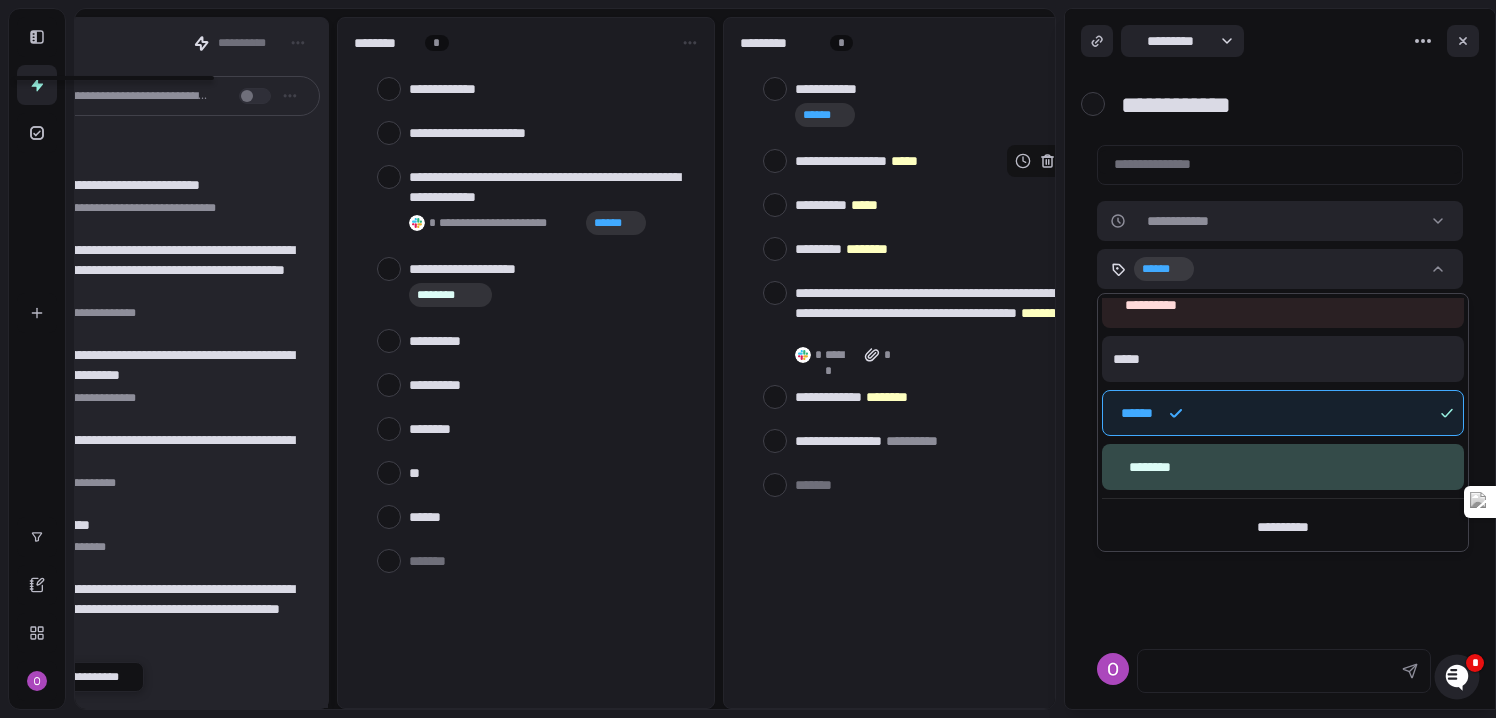 click on "**********" at bounding box center [748, 359] 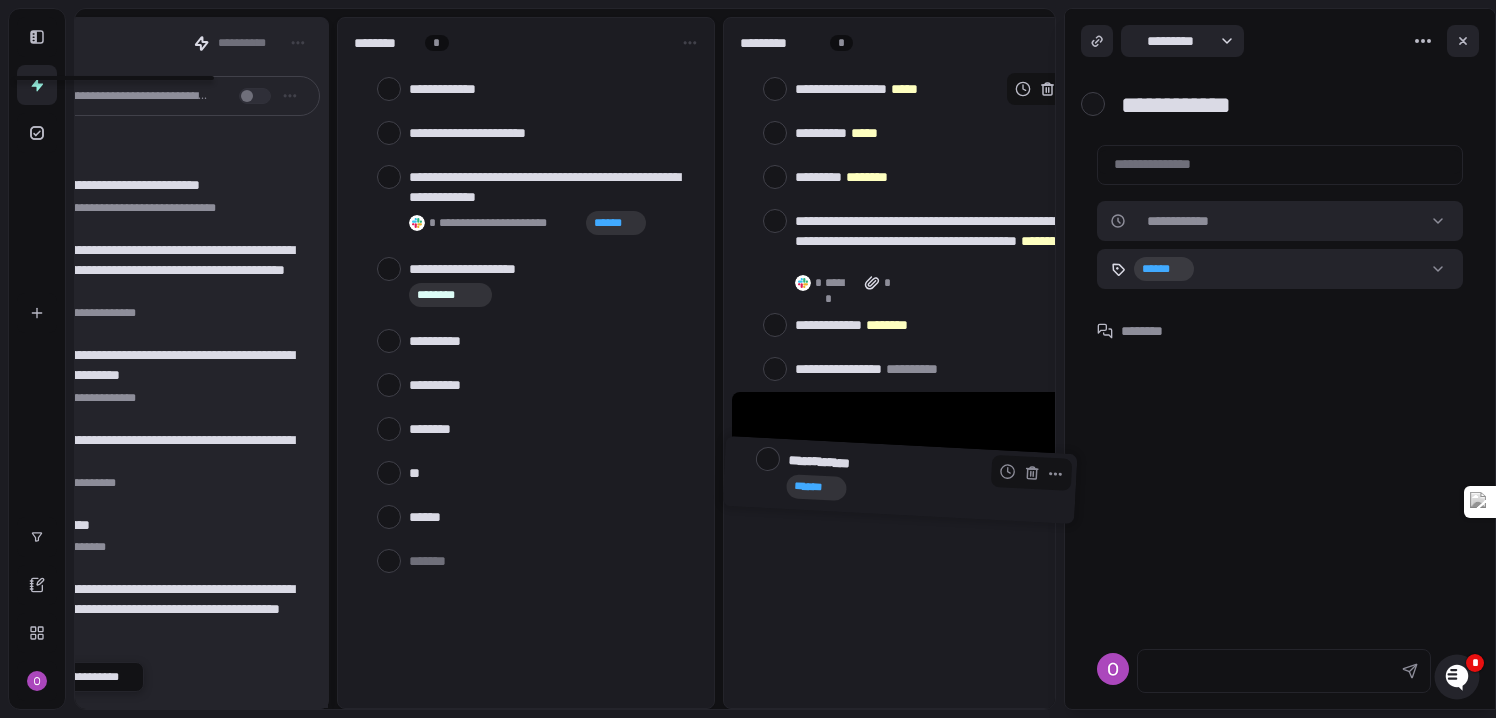 drag, startPoint x: 849, startPoint y: 85, endPoint x: 840, endPoint y: 460, distance: 375.10797 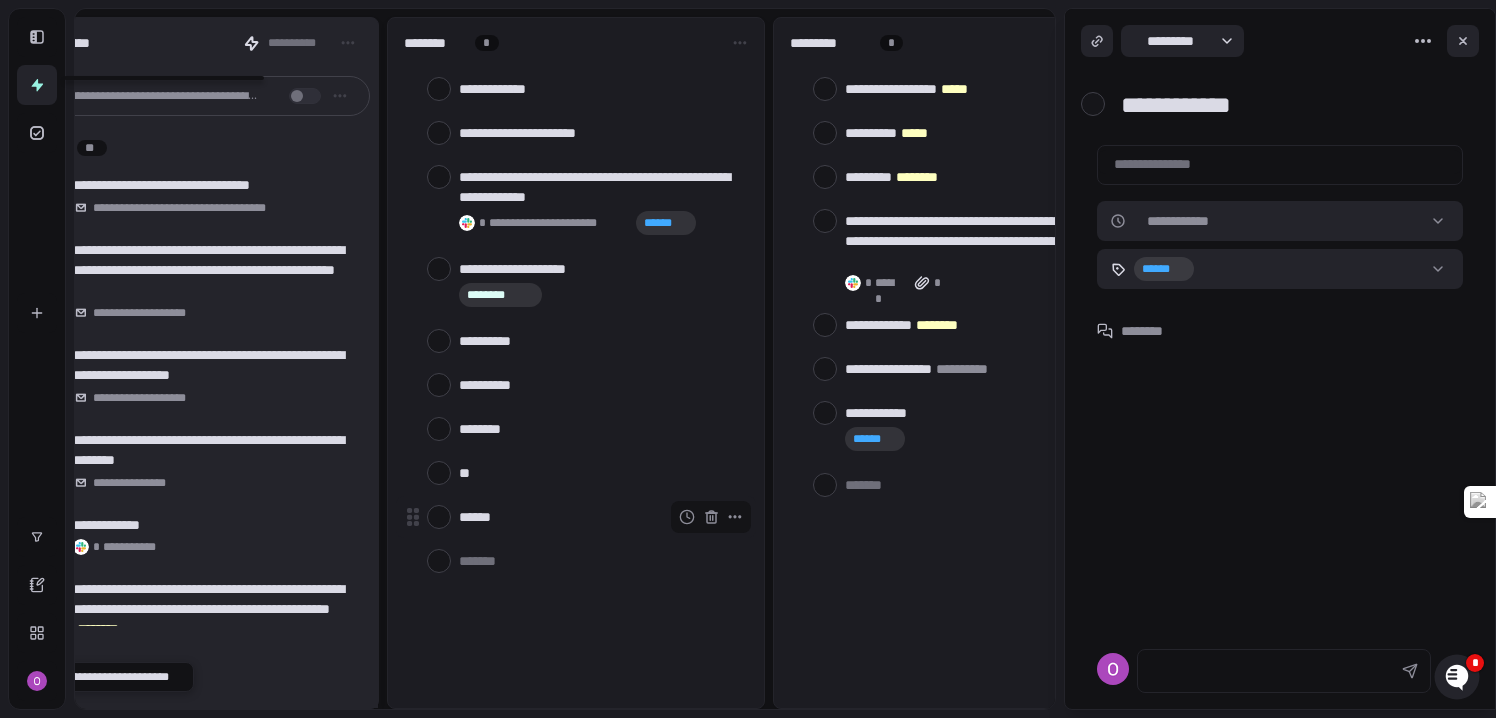scroll, scrollTop: 0, scrollLeft: 73, axis: horizontal 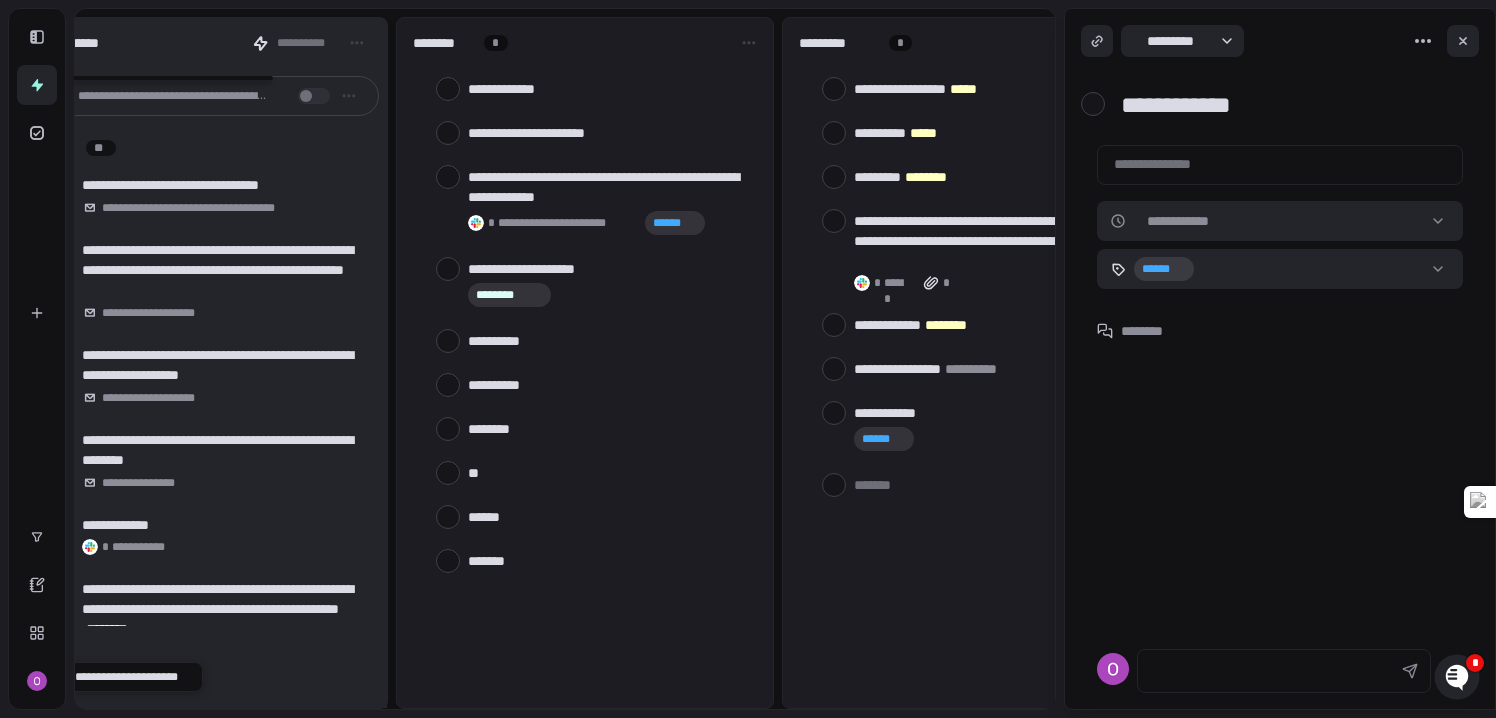 click at bounding box center (608, 560) 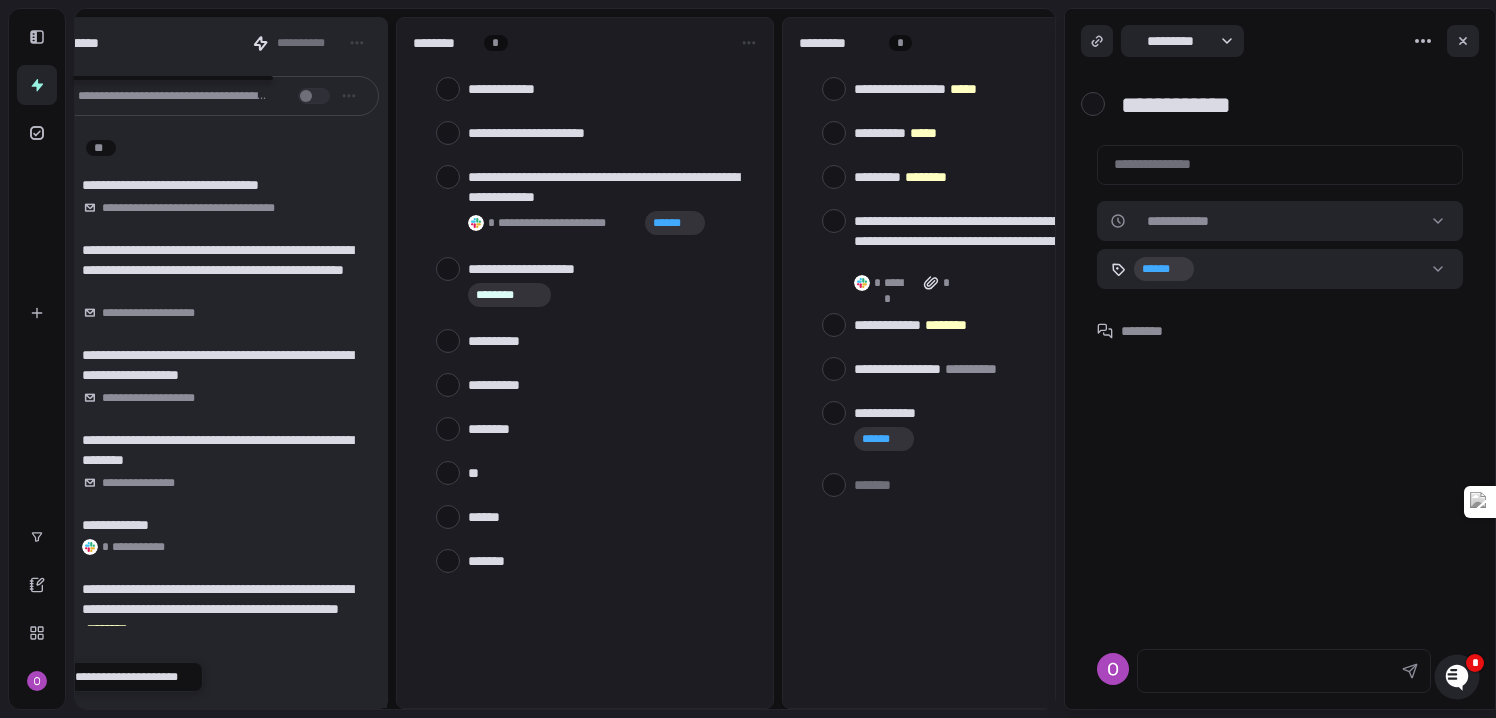 type on "*" 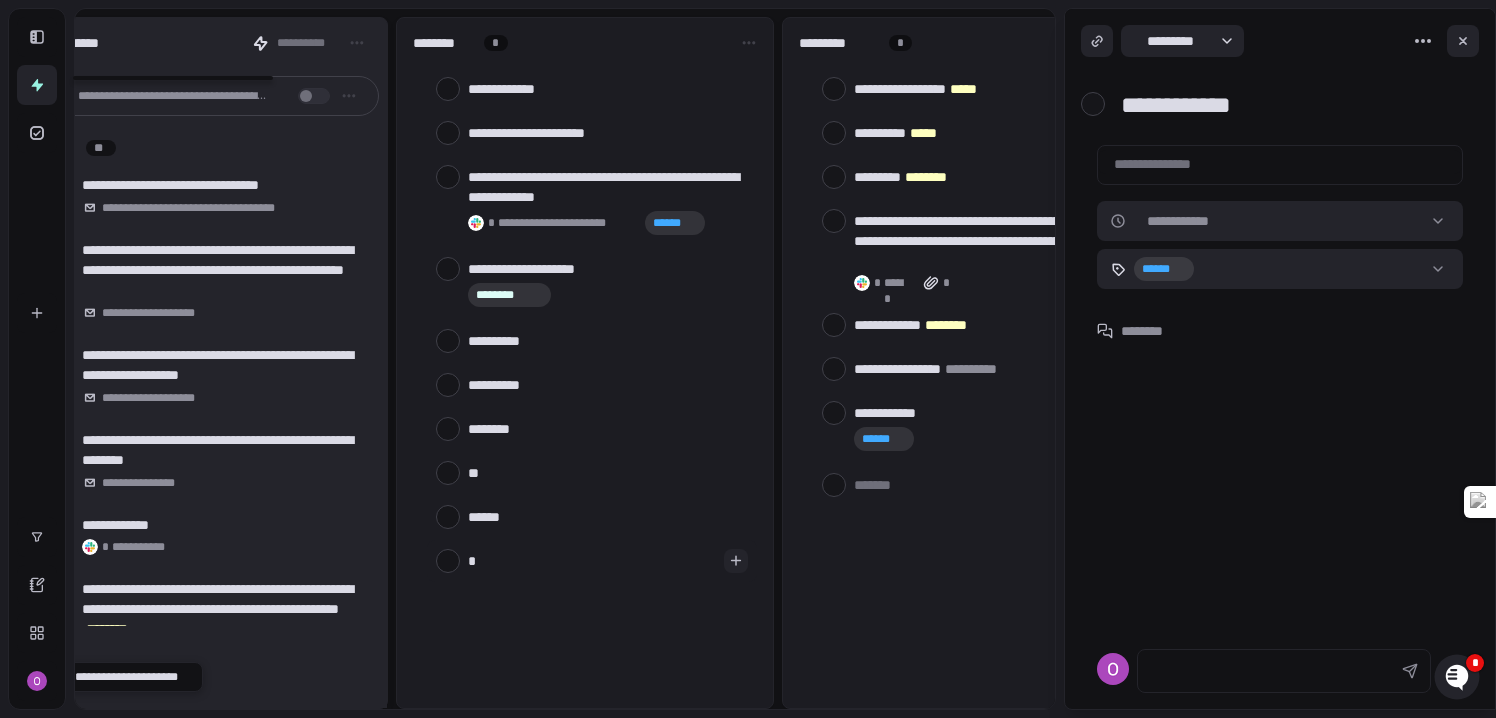 type on "**" 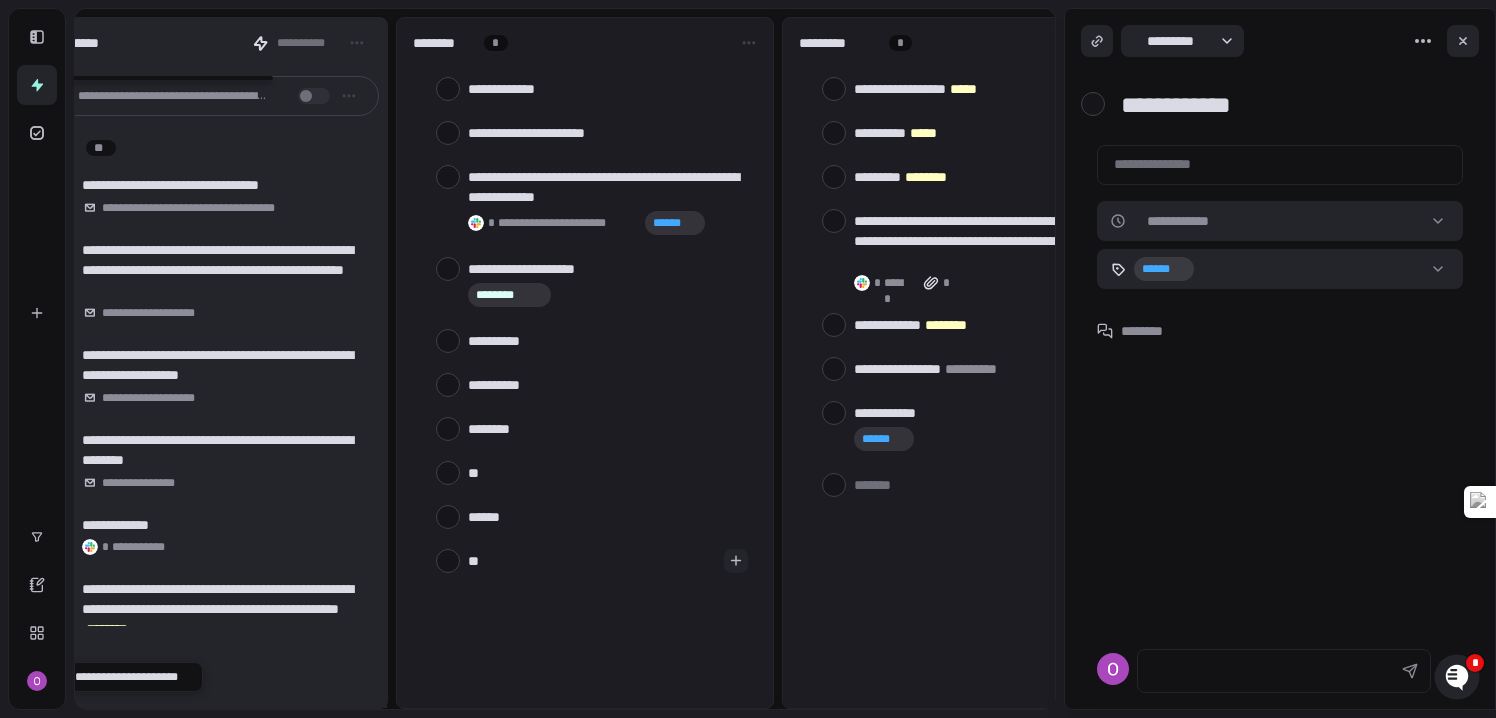 type on "***" 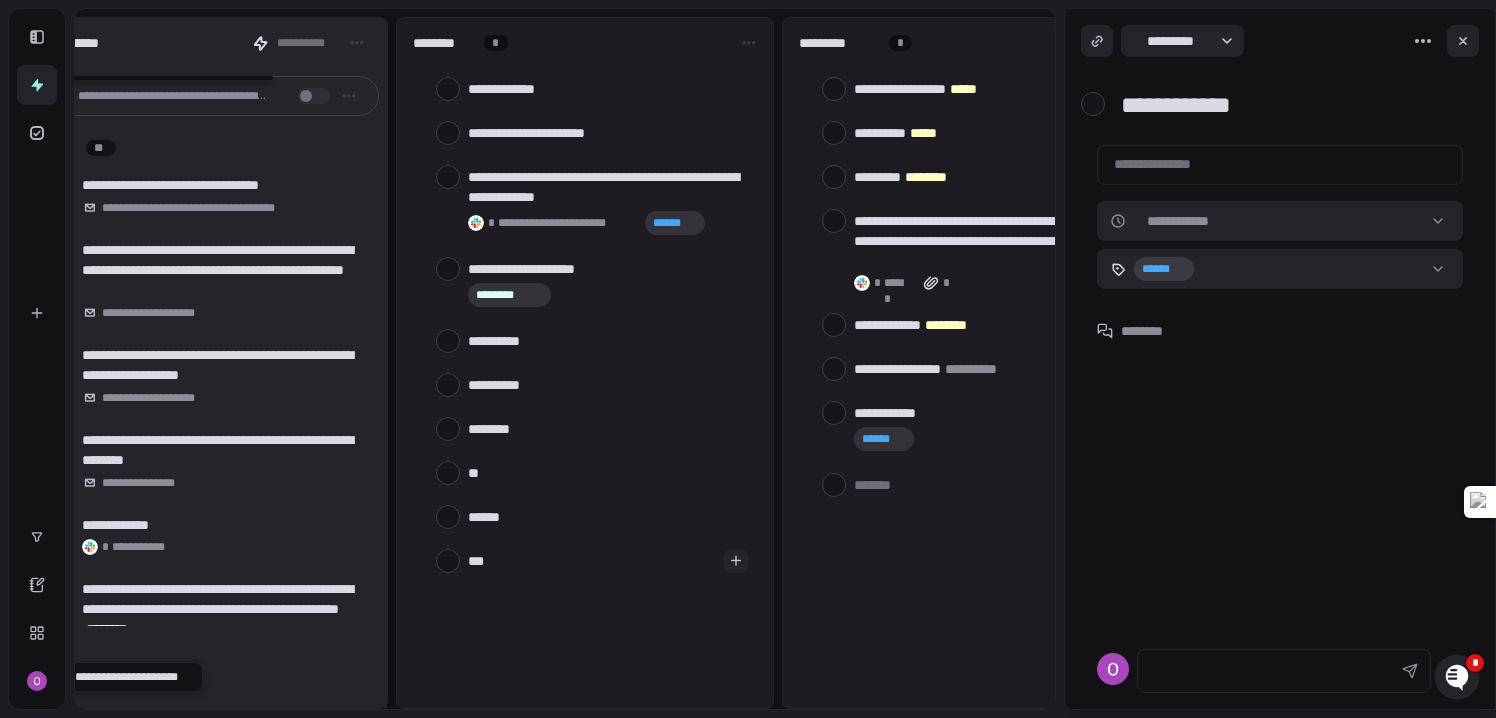 type on "****" 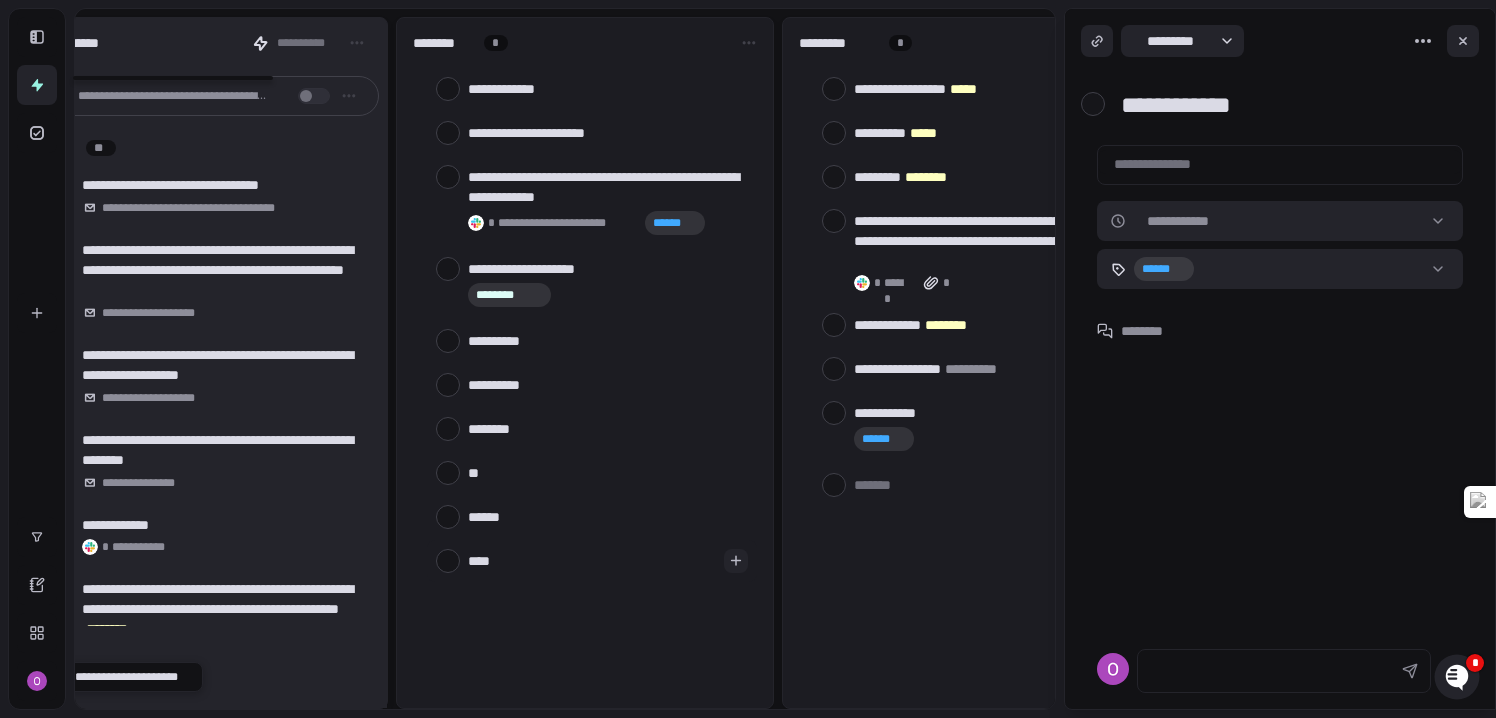 type on "*****" 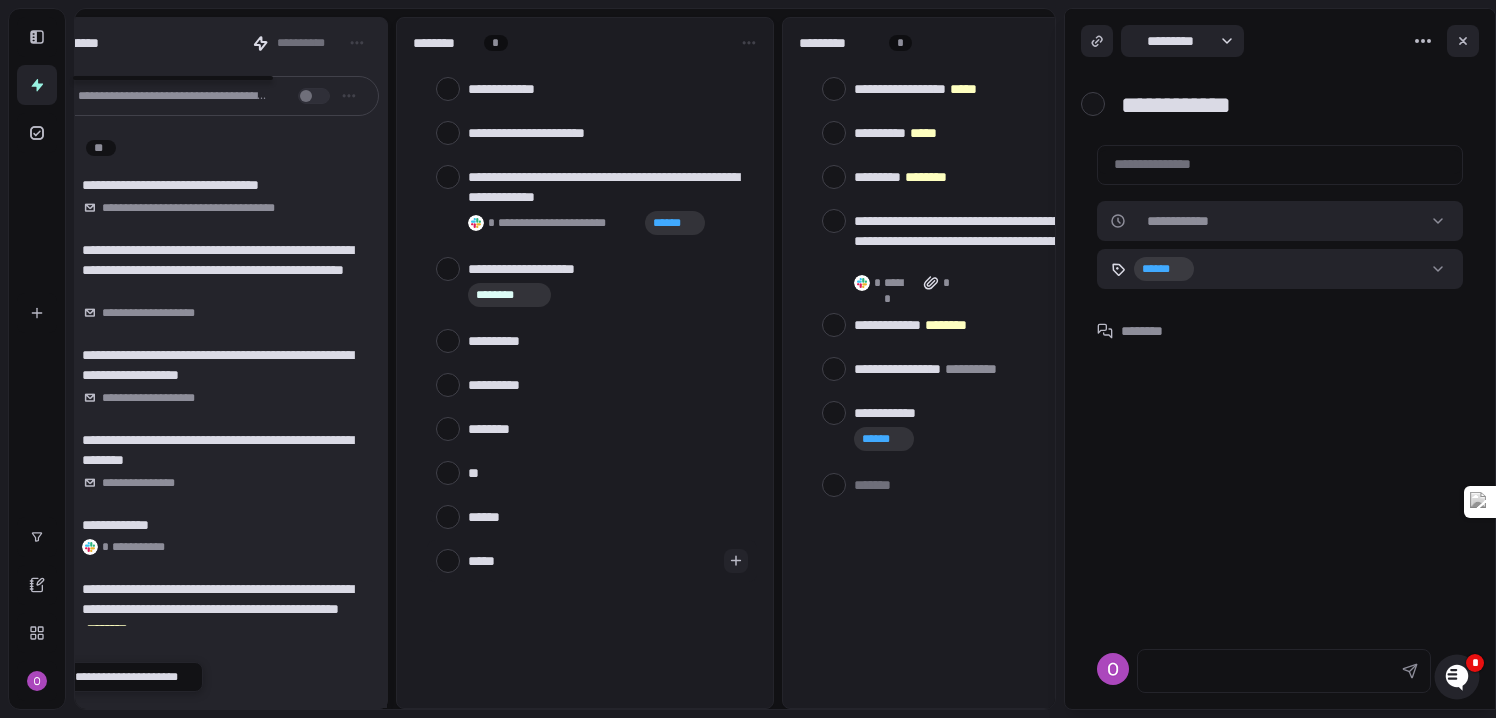 type on "******" 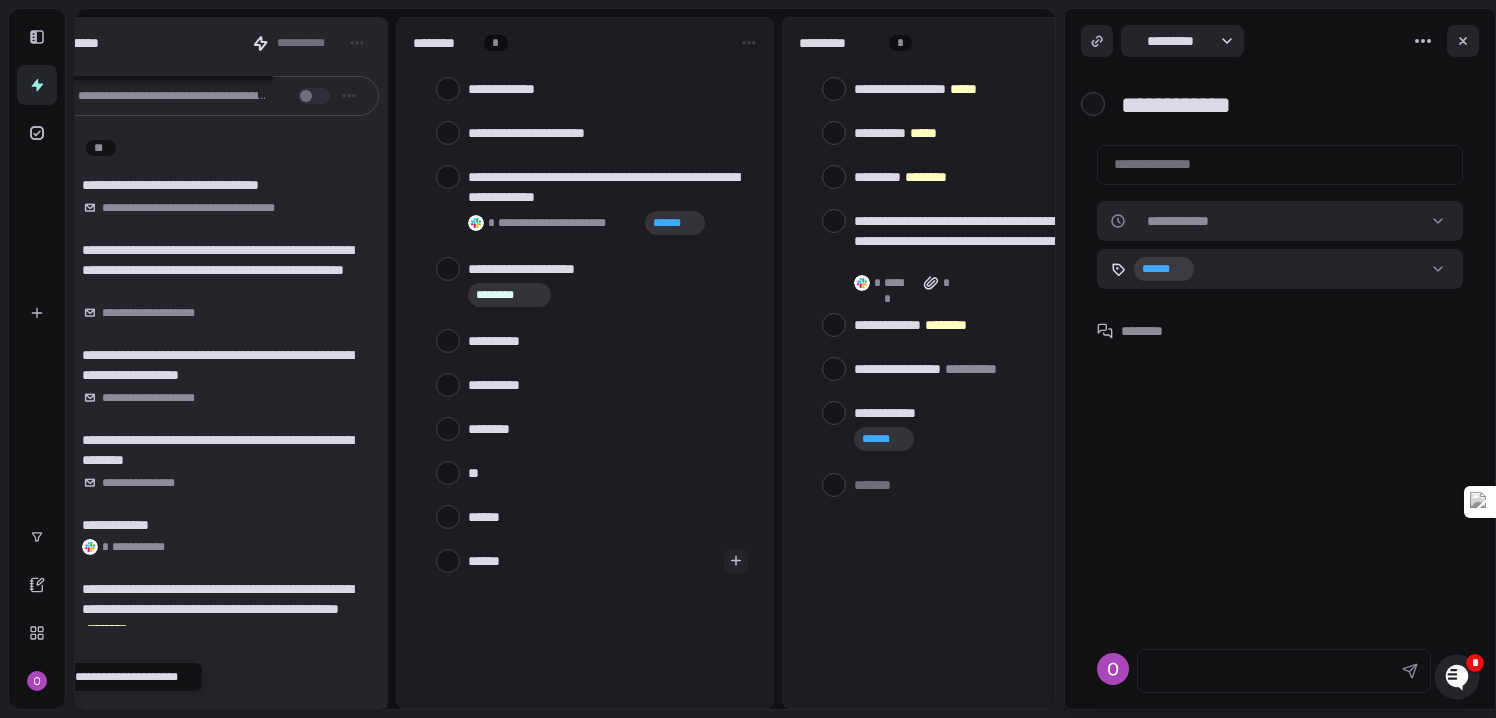type on "******" 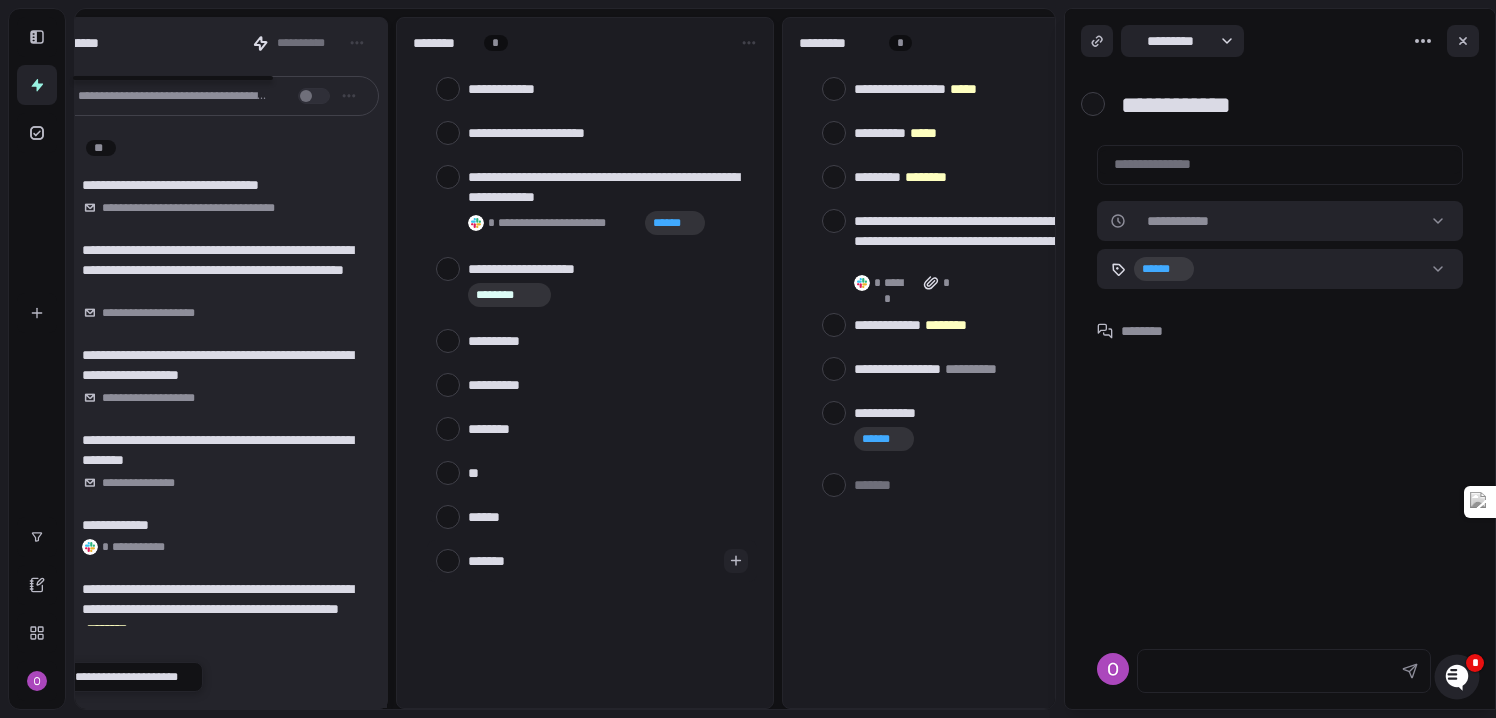 type on "********" 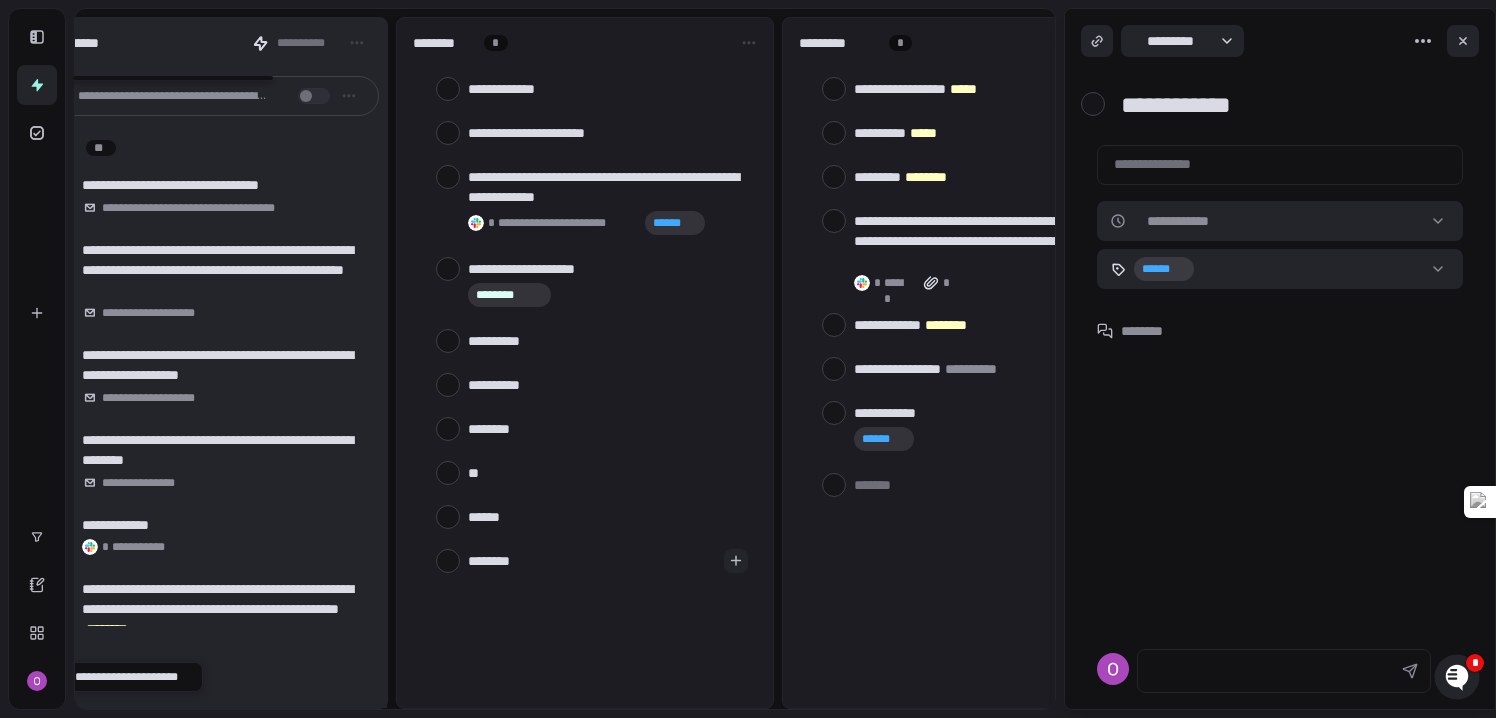 type on "*********" 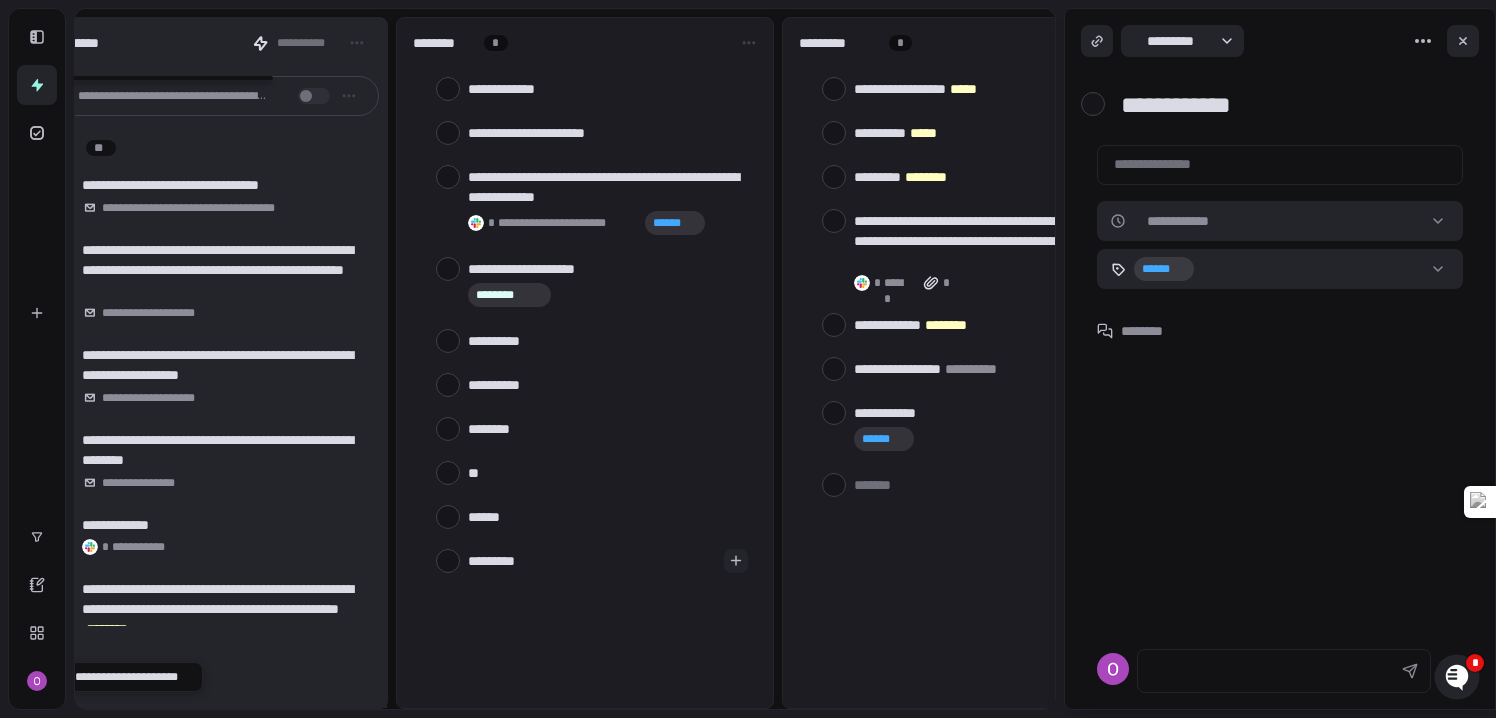 type on "**********" 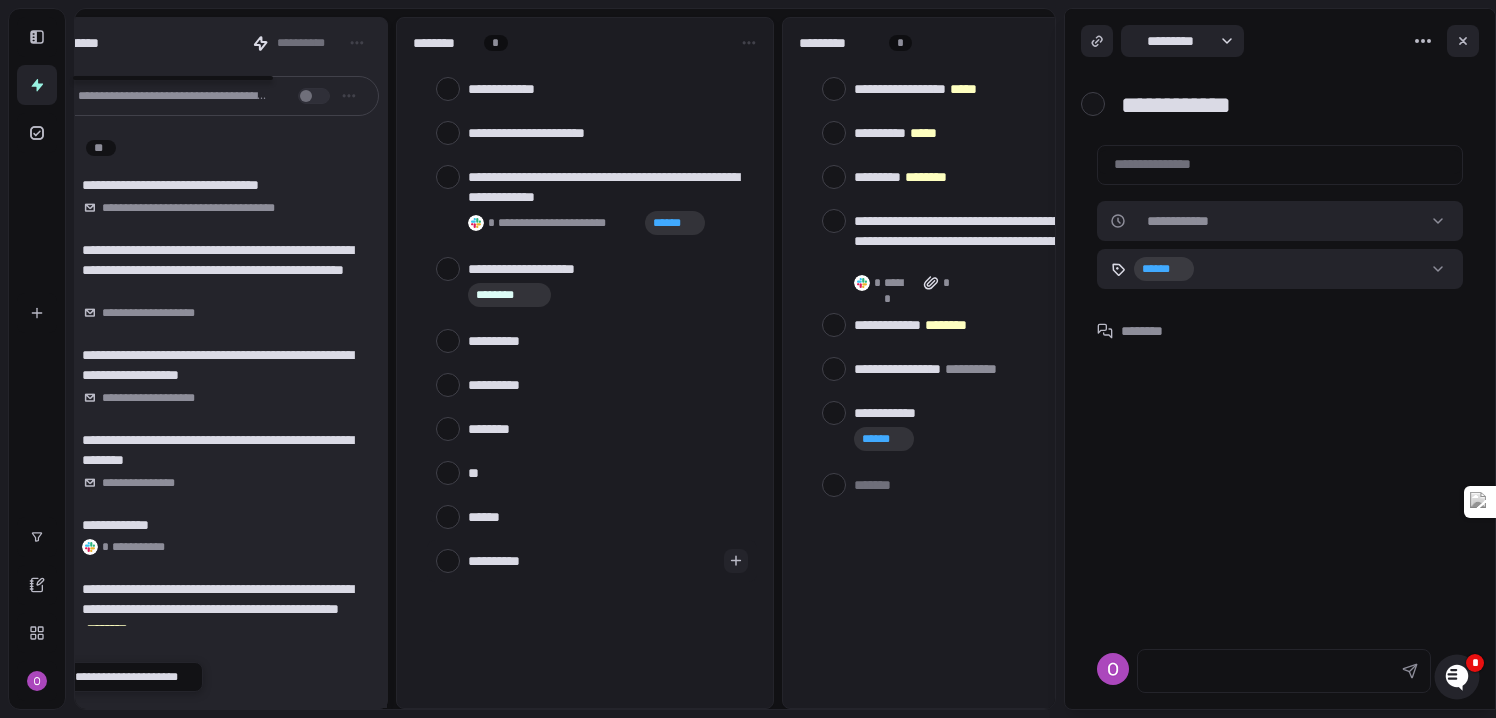 type on "*********" 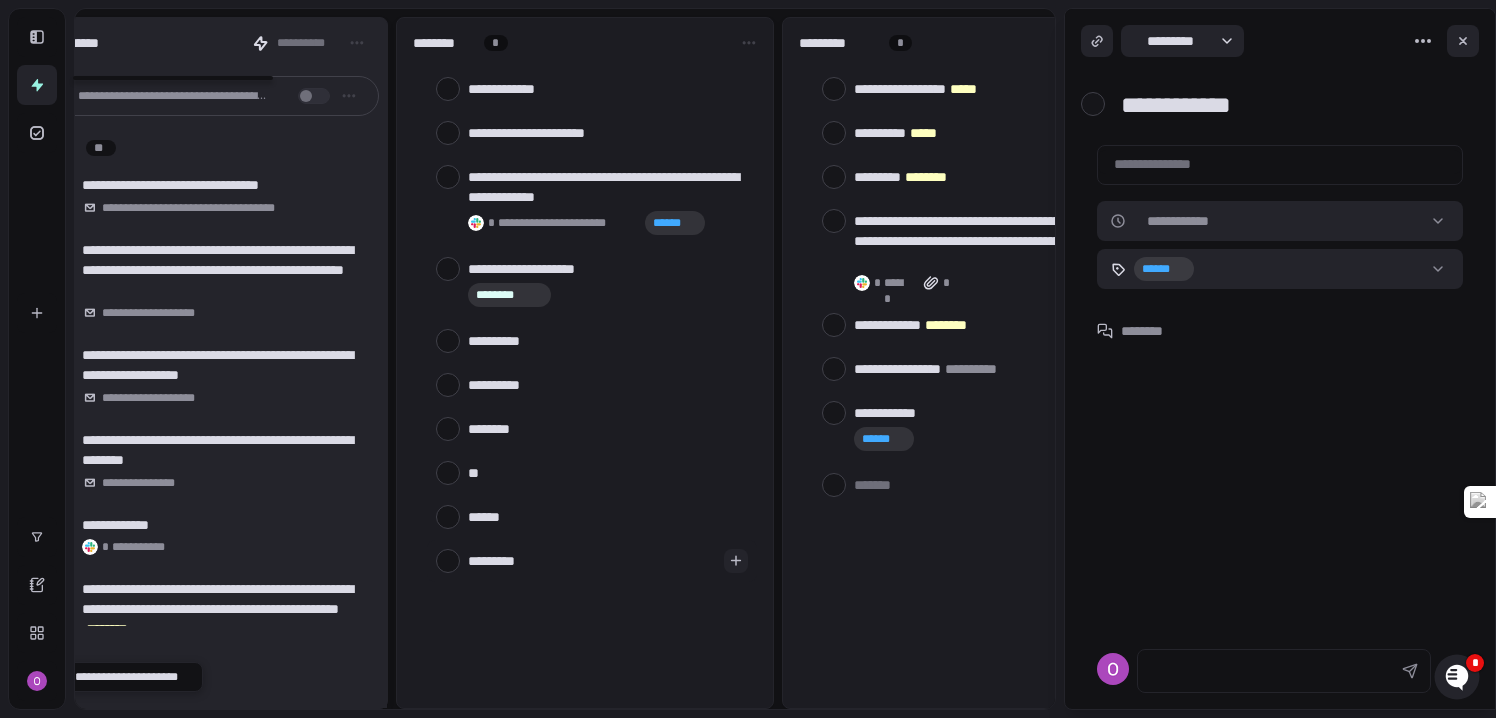 type on "**********" 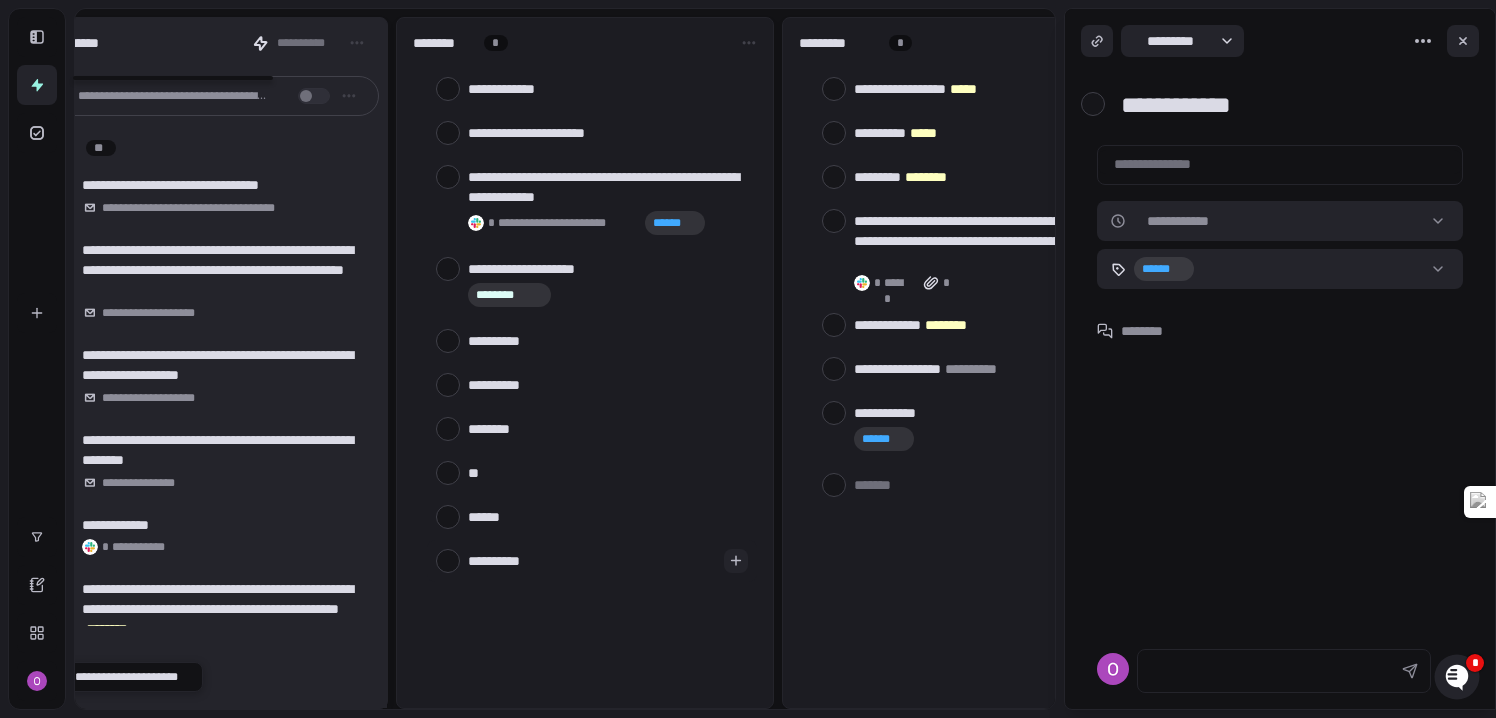 type on "**********" 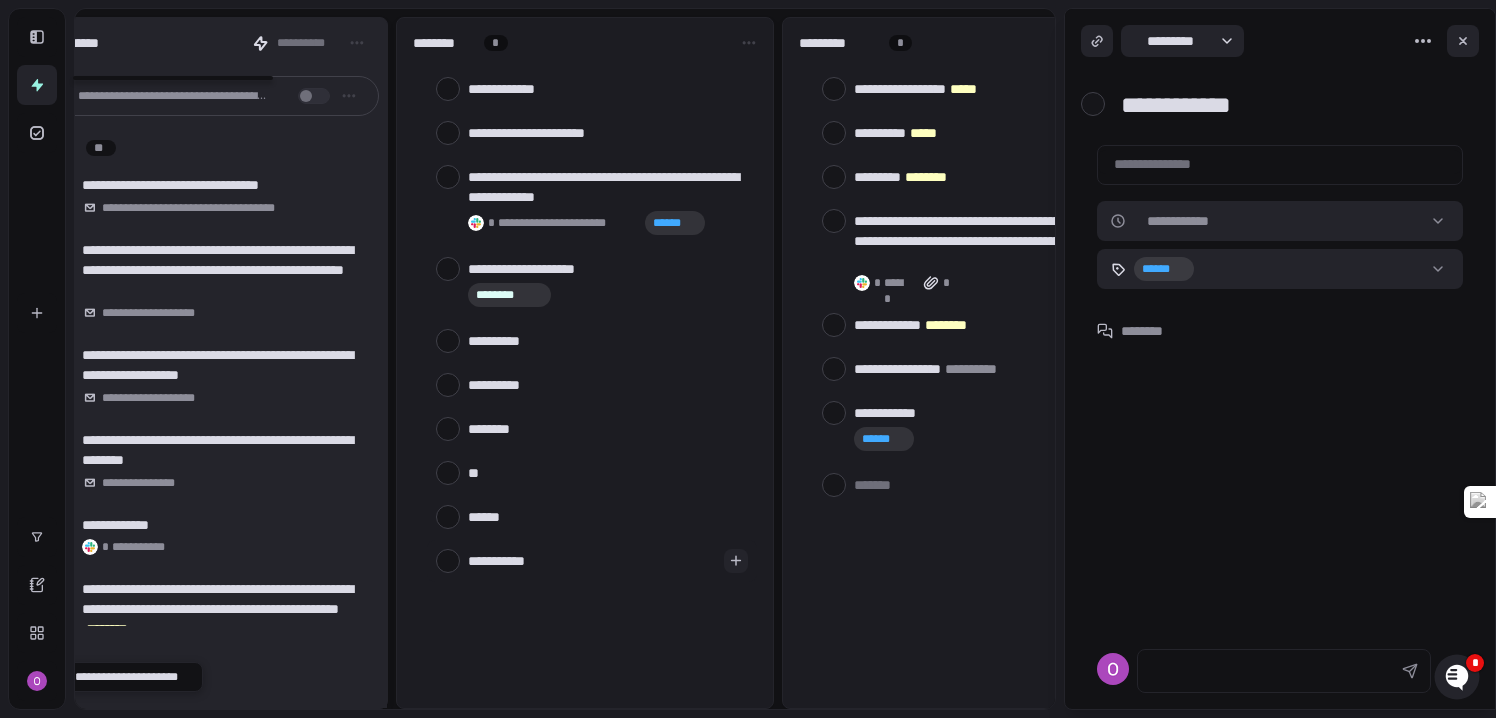 type on "**********" 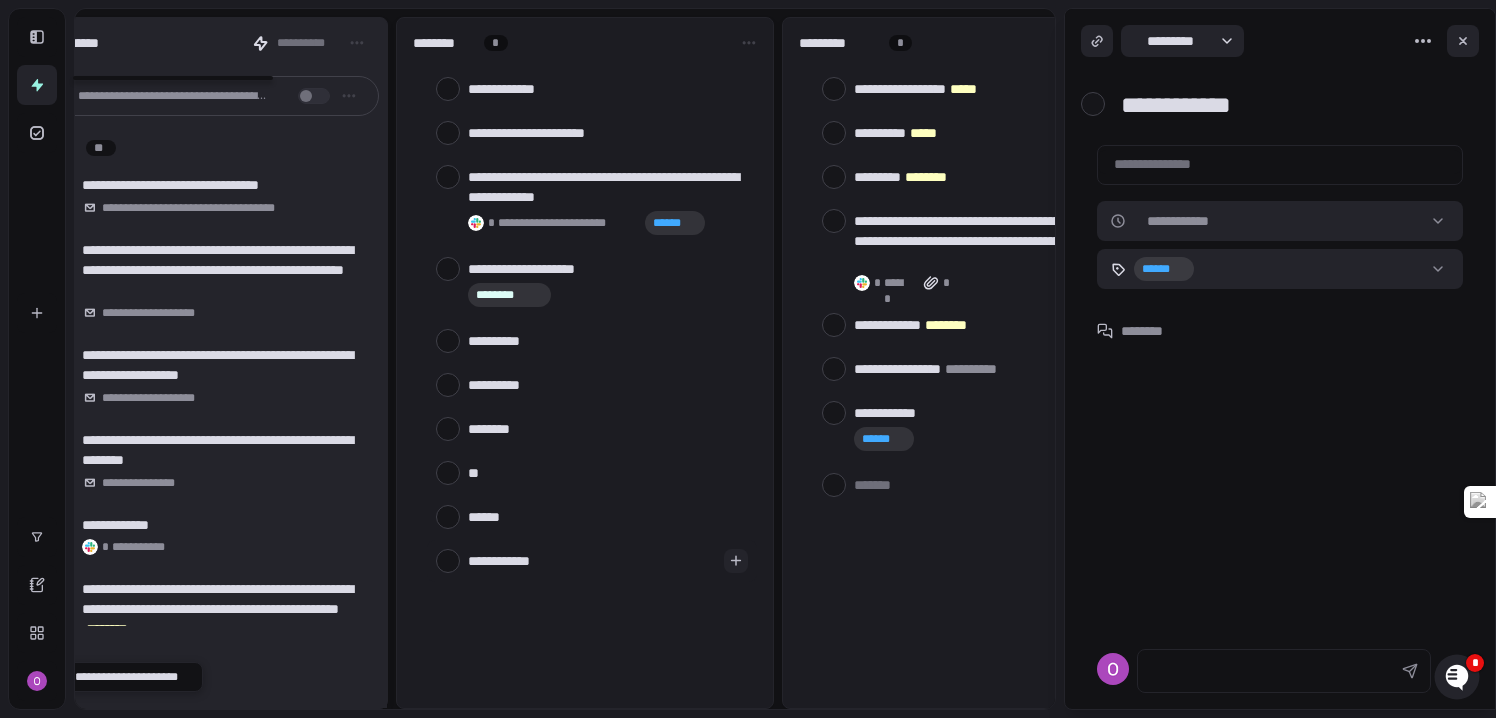 type on "**********" 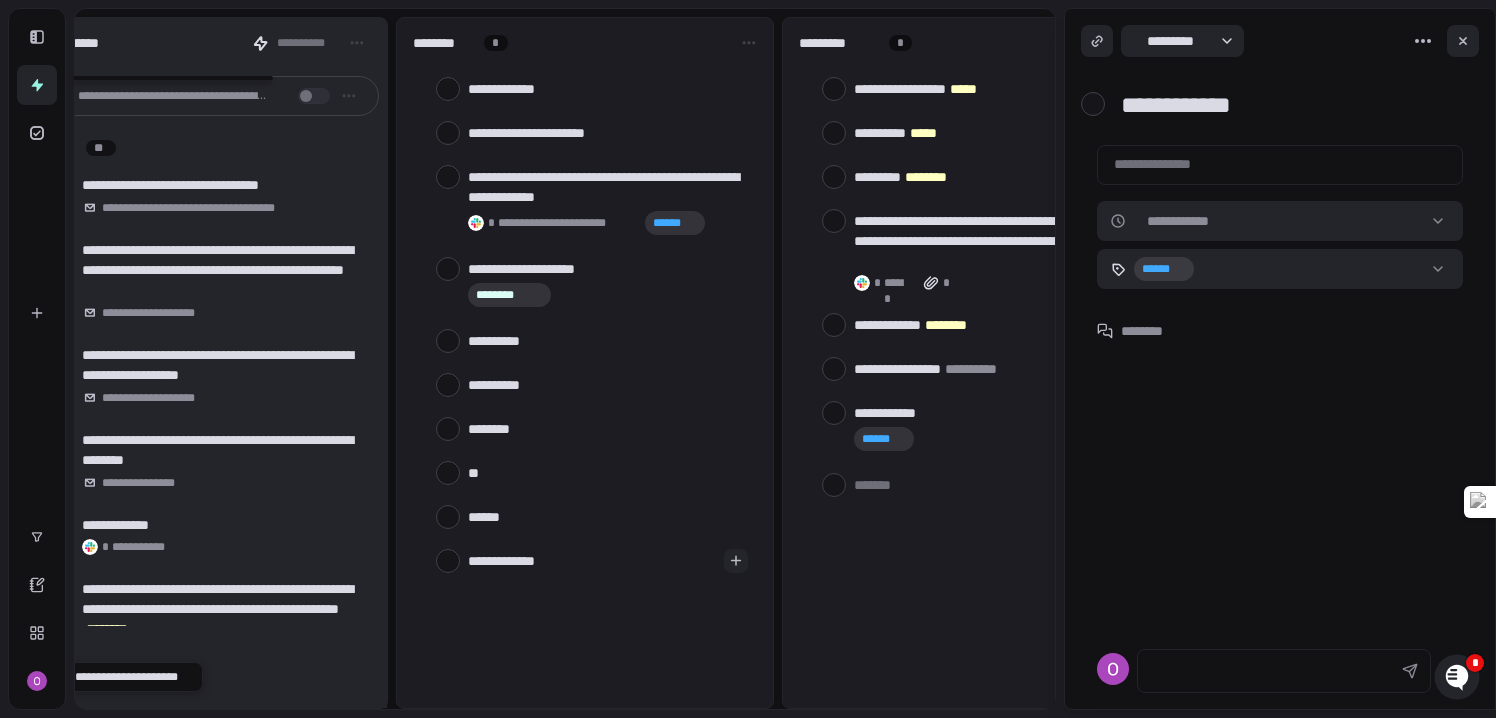 type on "**********" 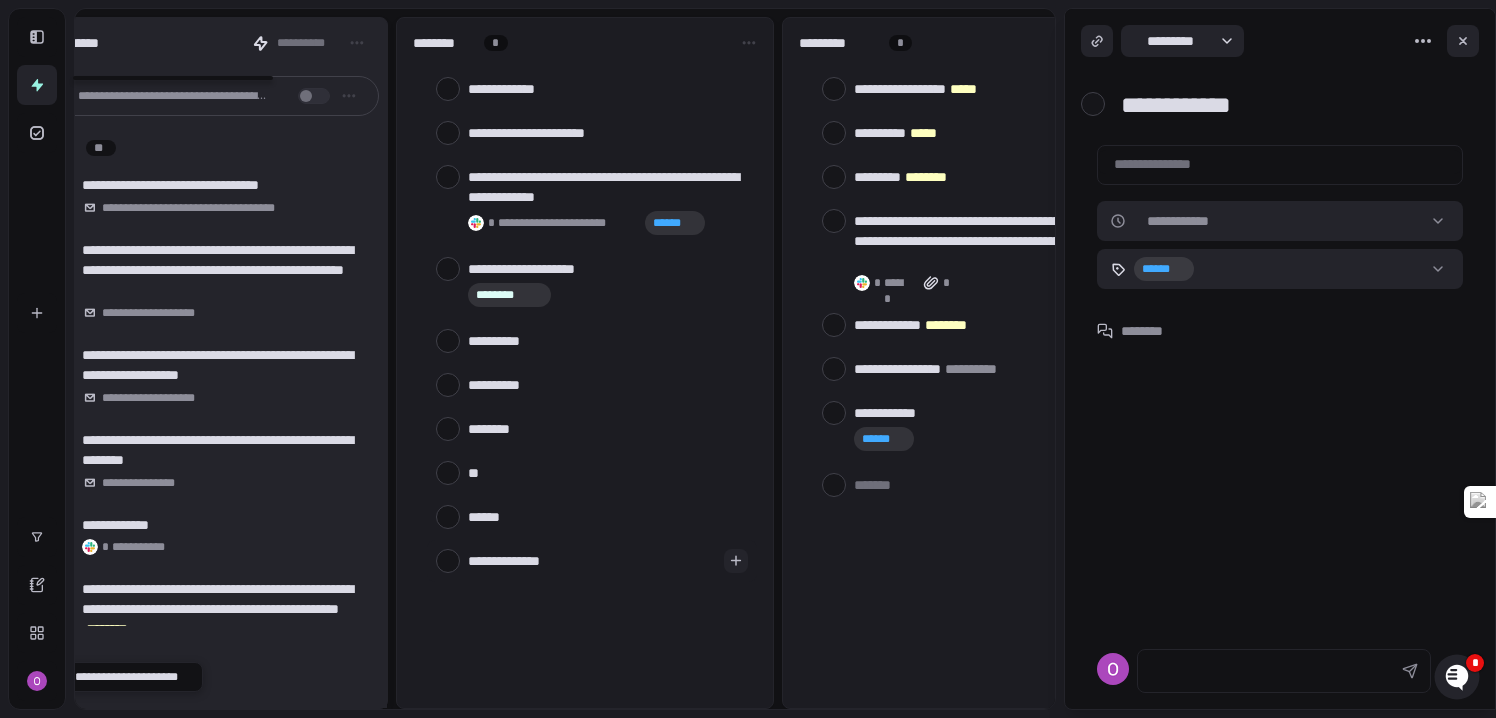 type on "**********" 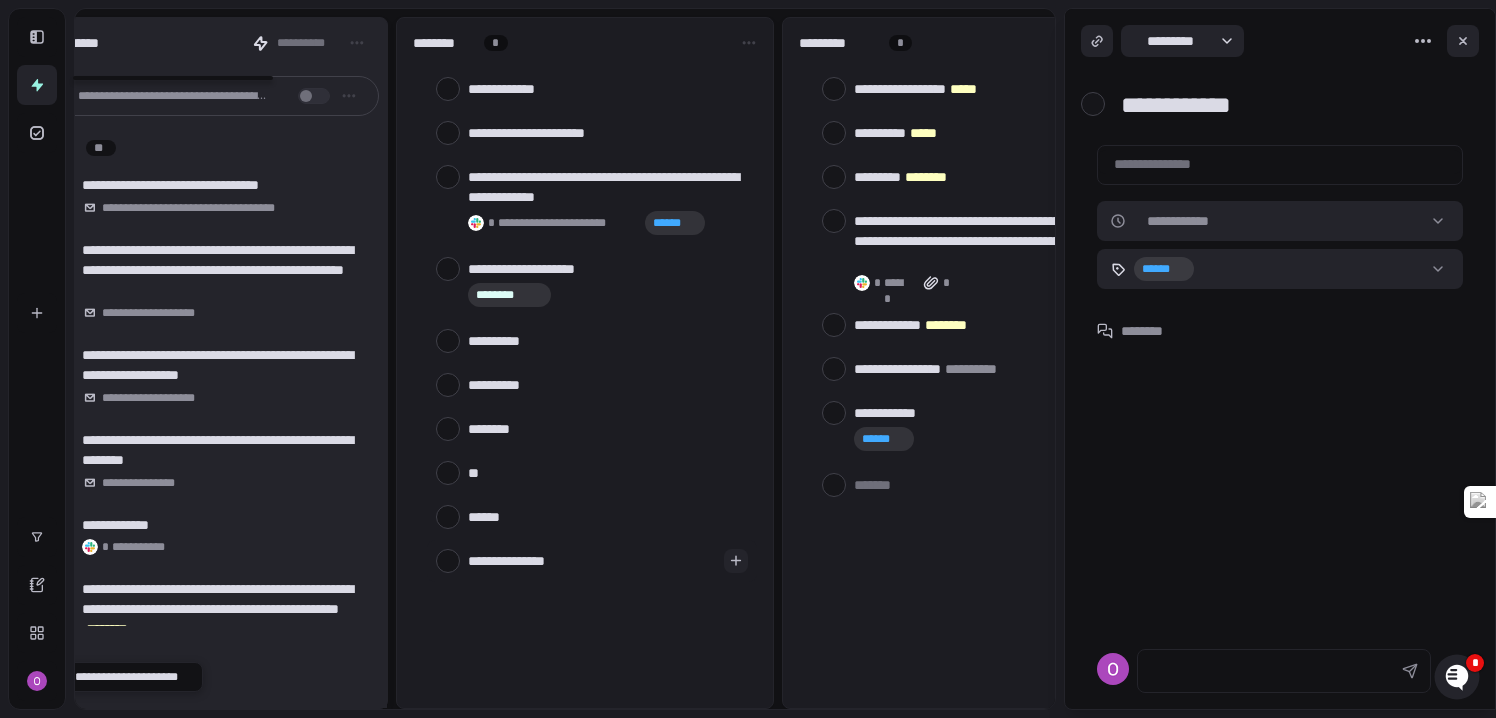 type on "**********" 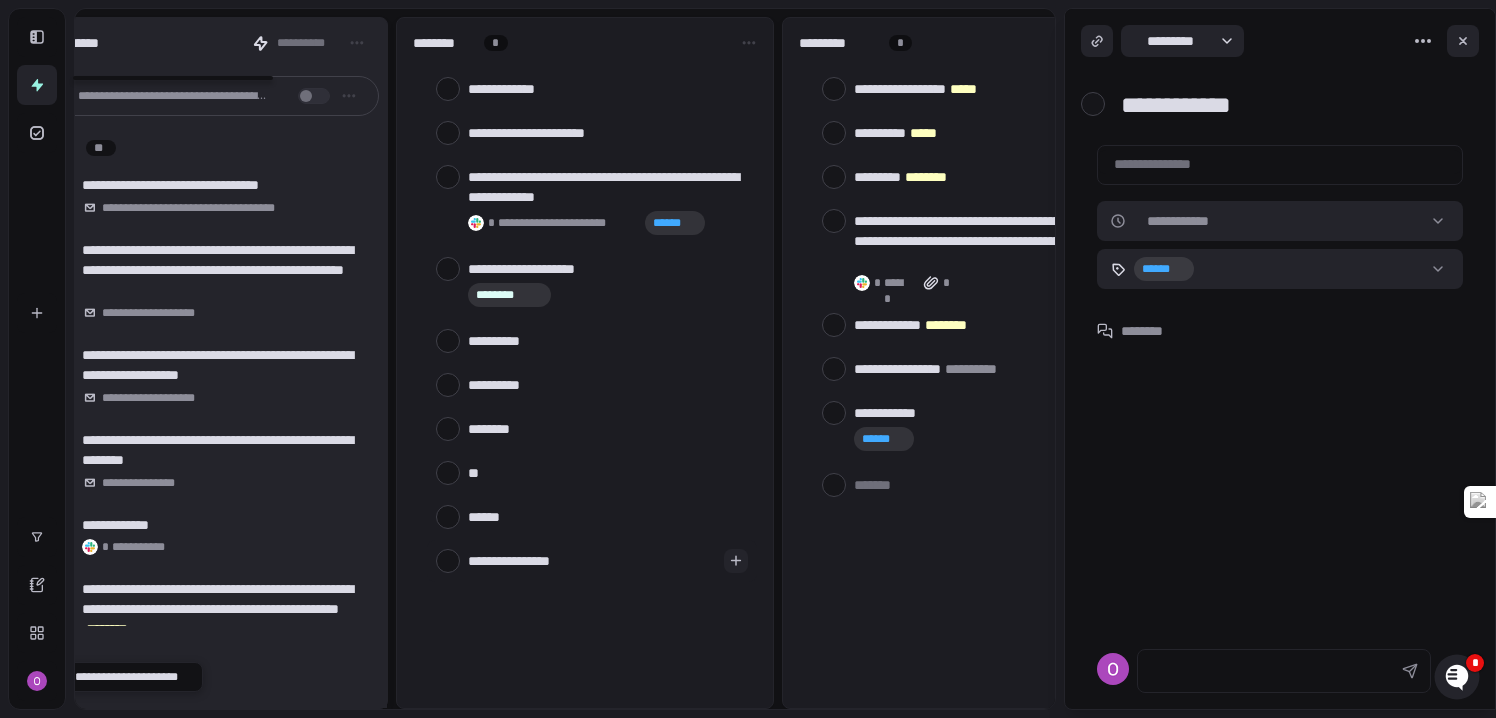 type on "**********" 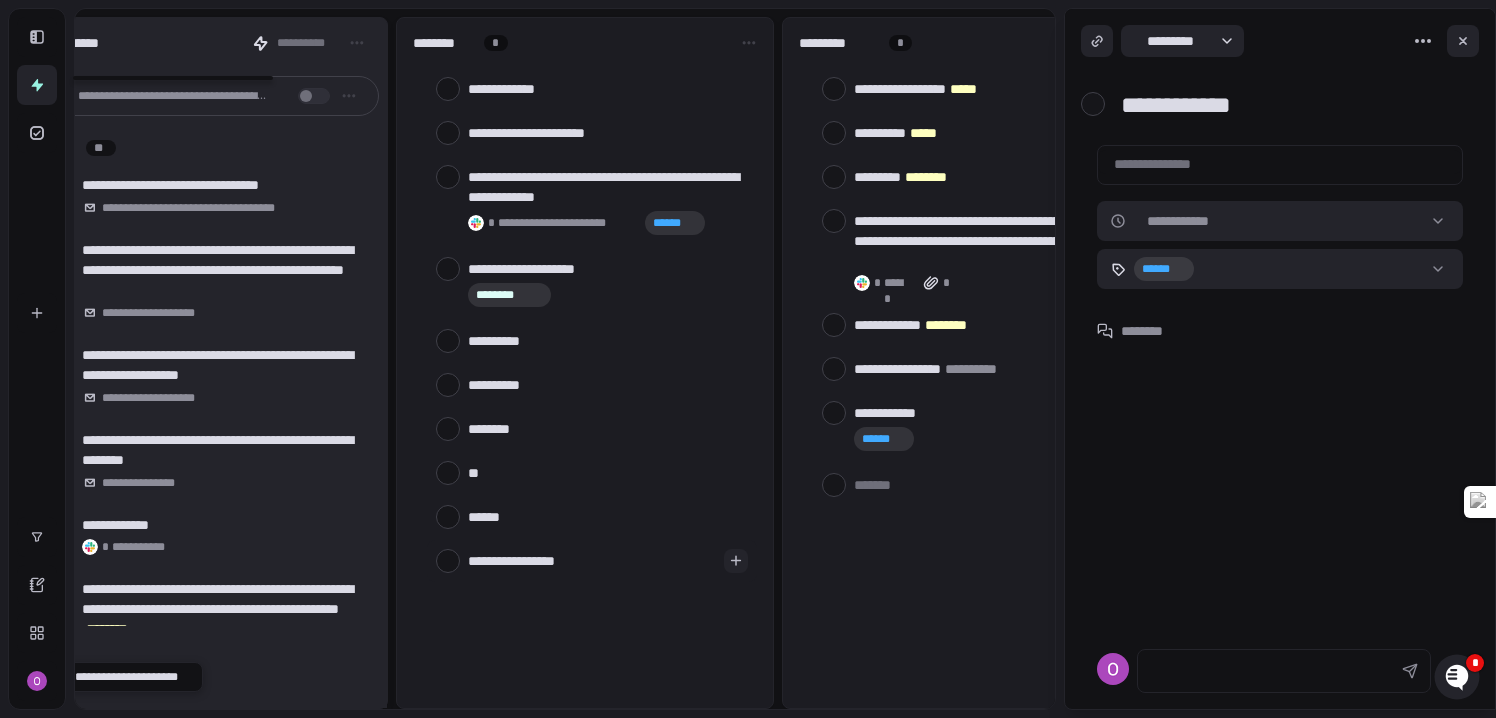 type on "**********" 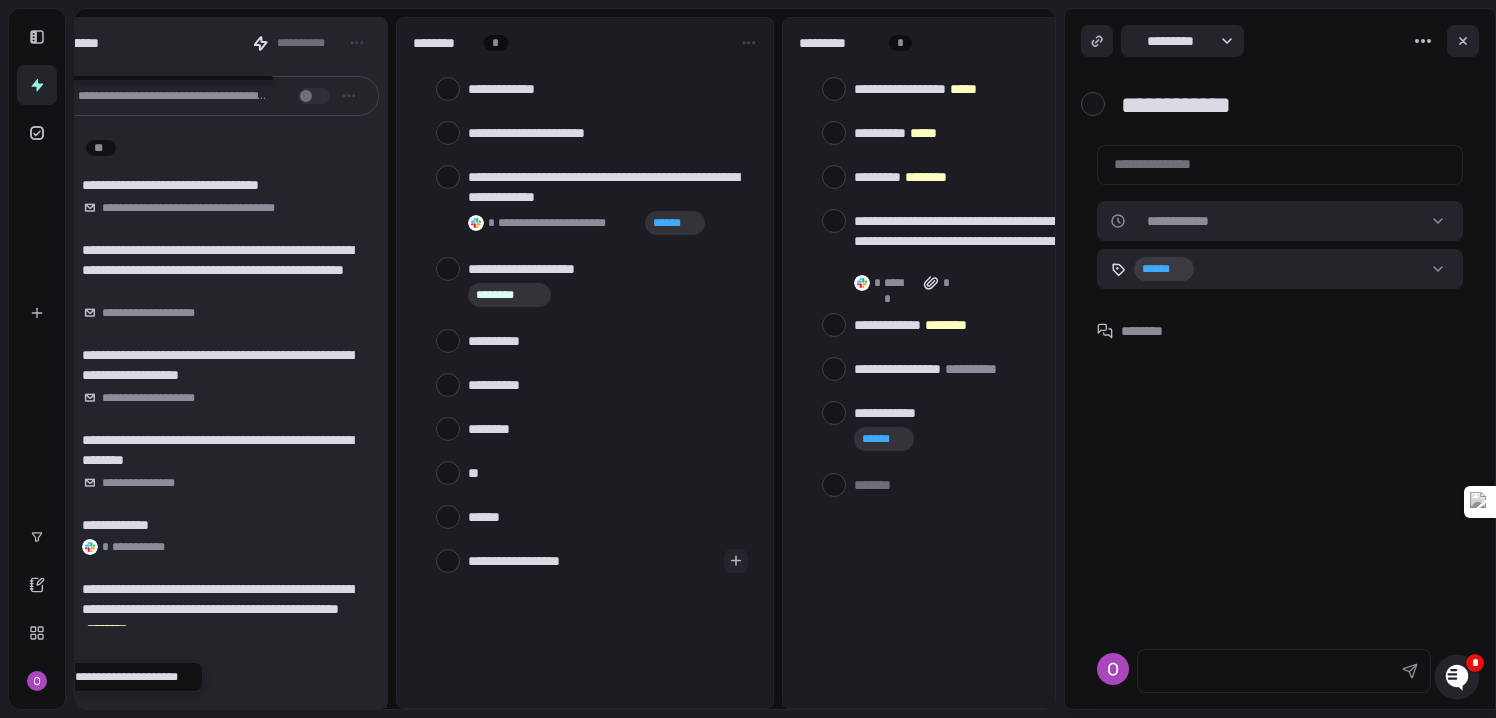 type on "*" 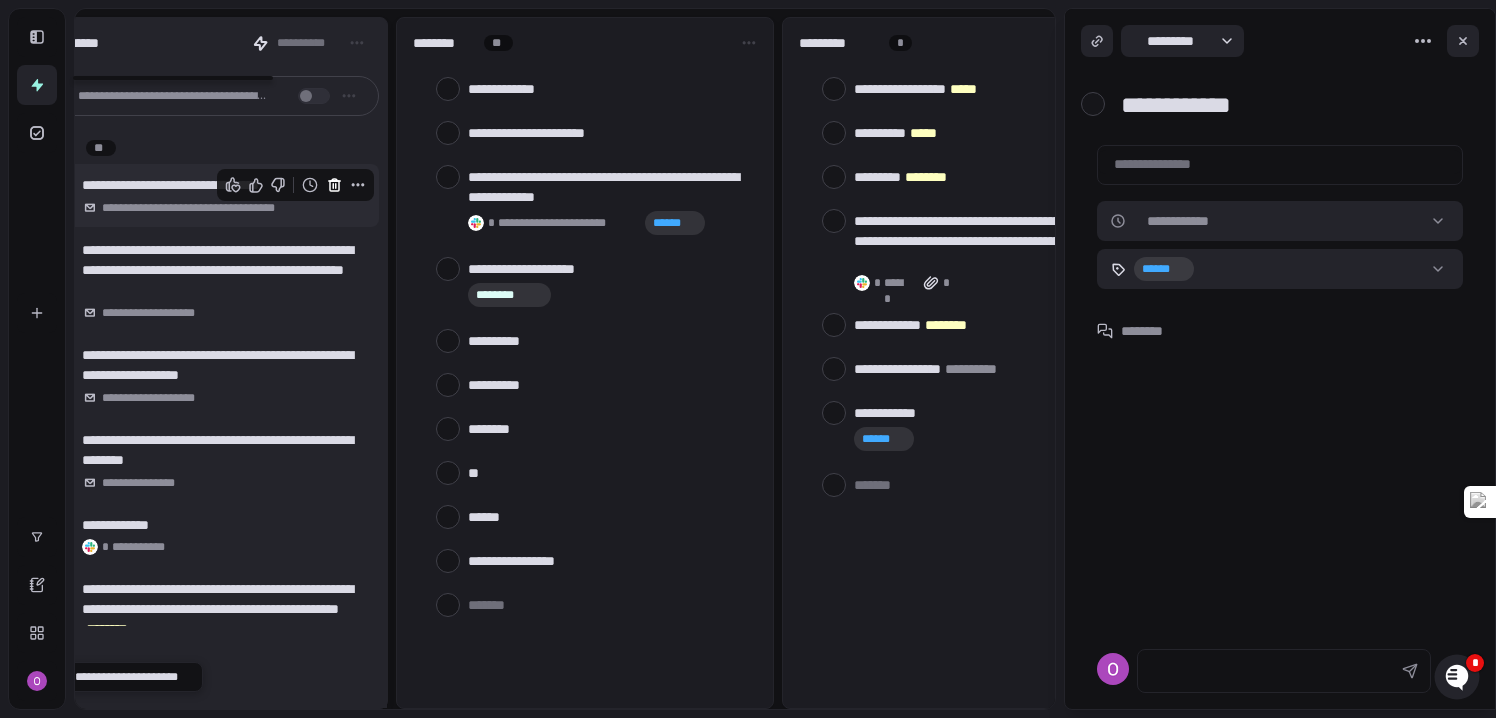 click 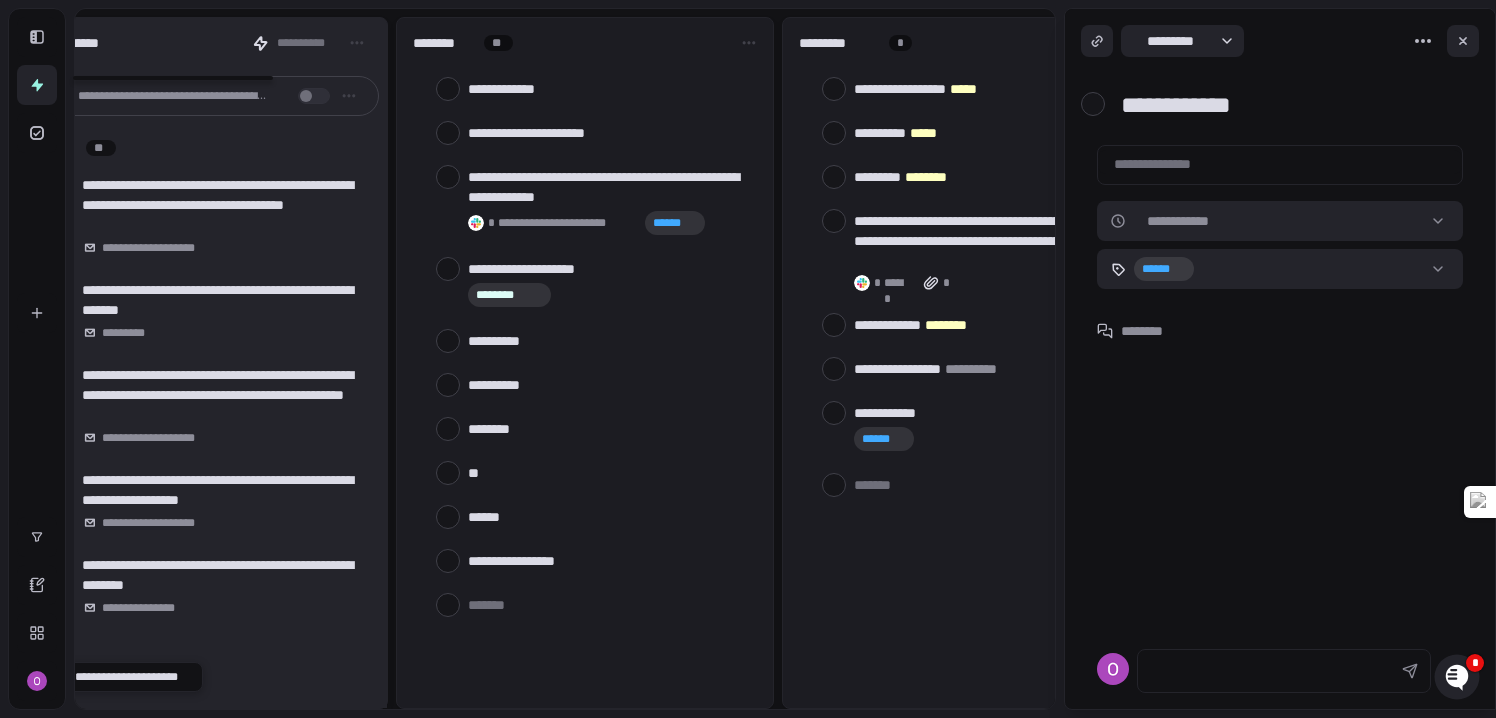 type on "*" 